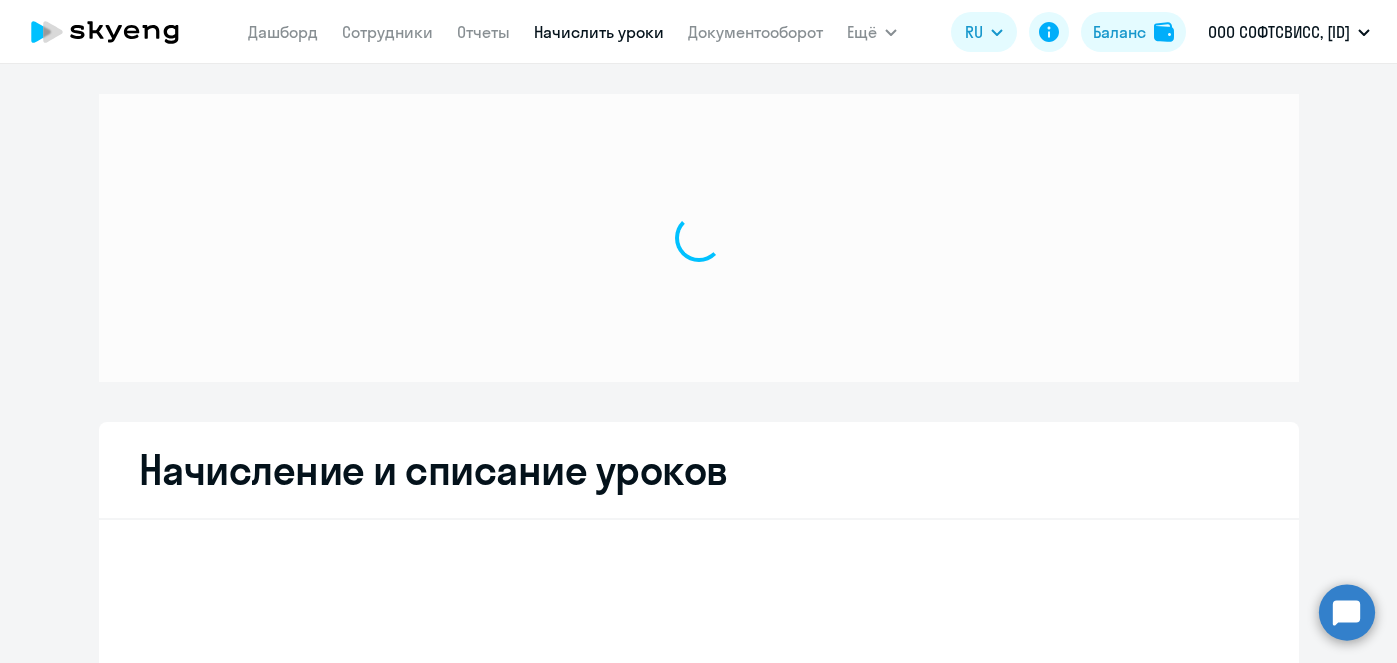 scroll, scrollTop: 0, scrollLeft: 0, axis: both 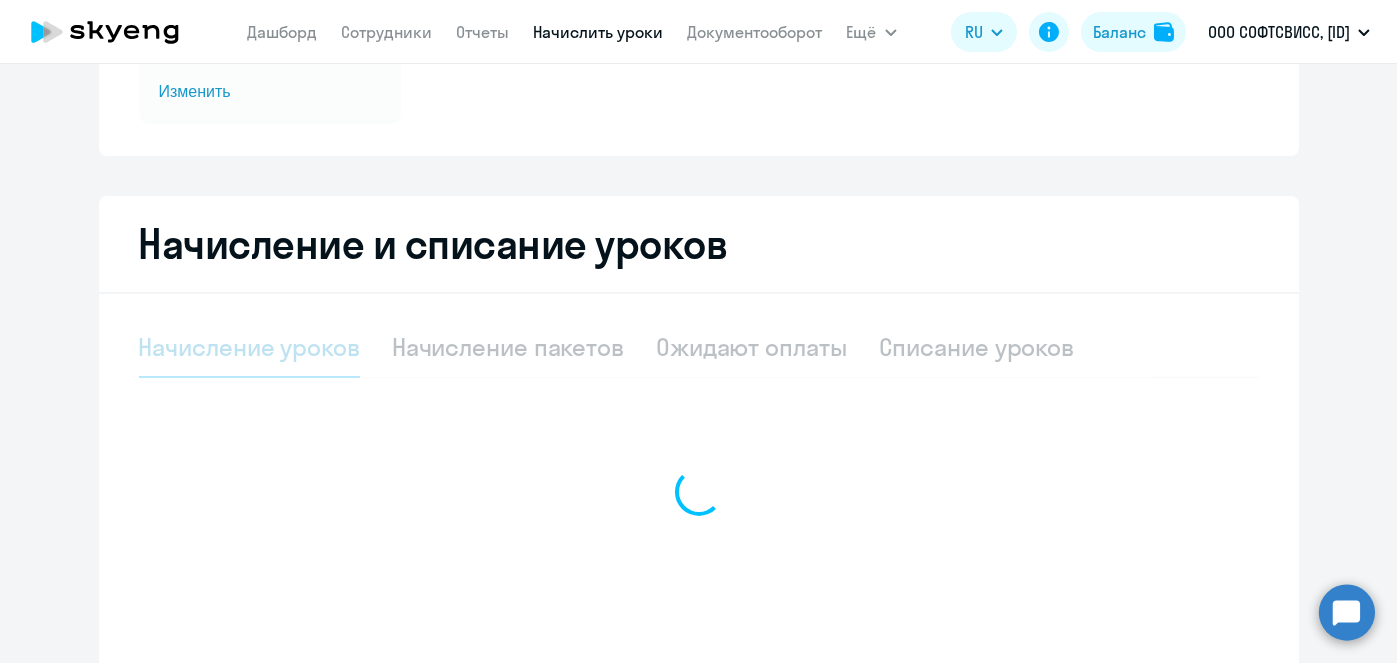 select on "10" 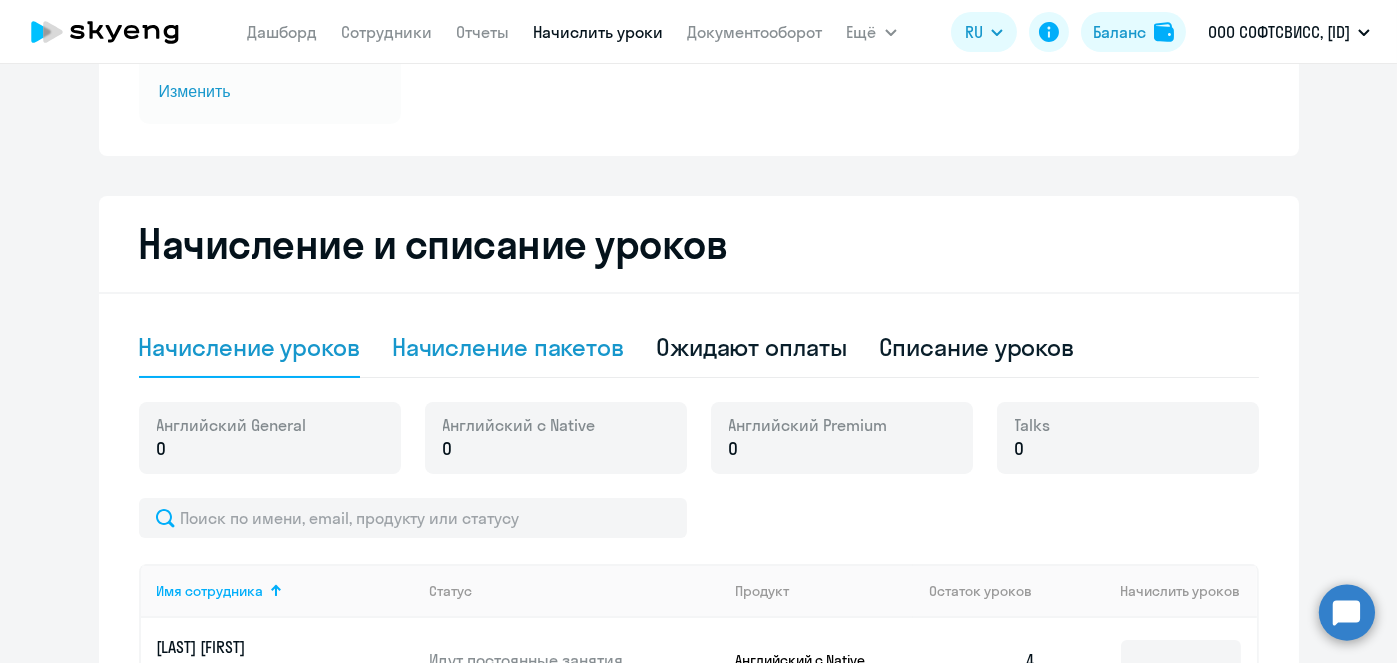 click on "Начисление пакетов" 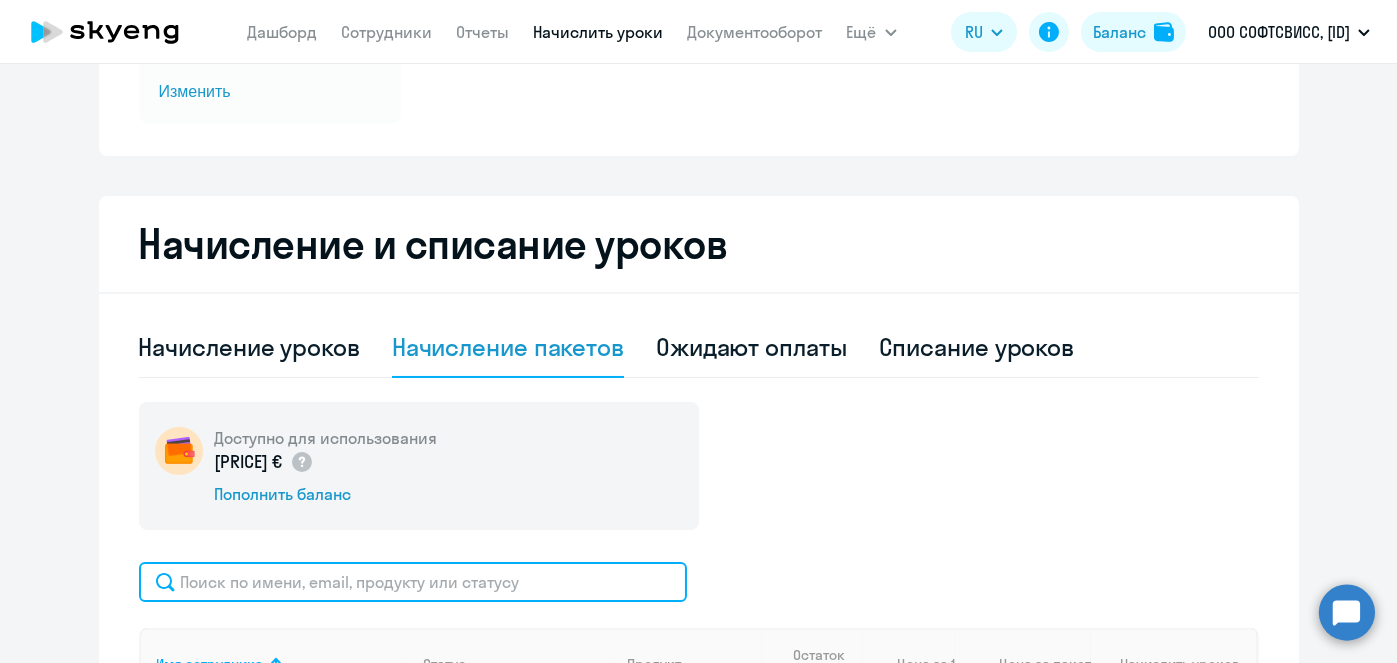 click 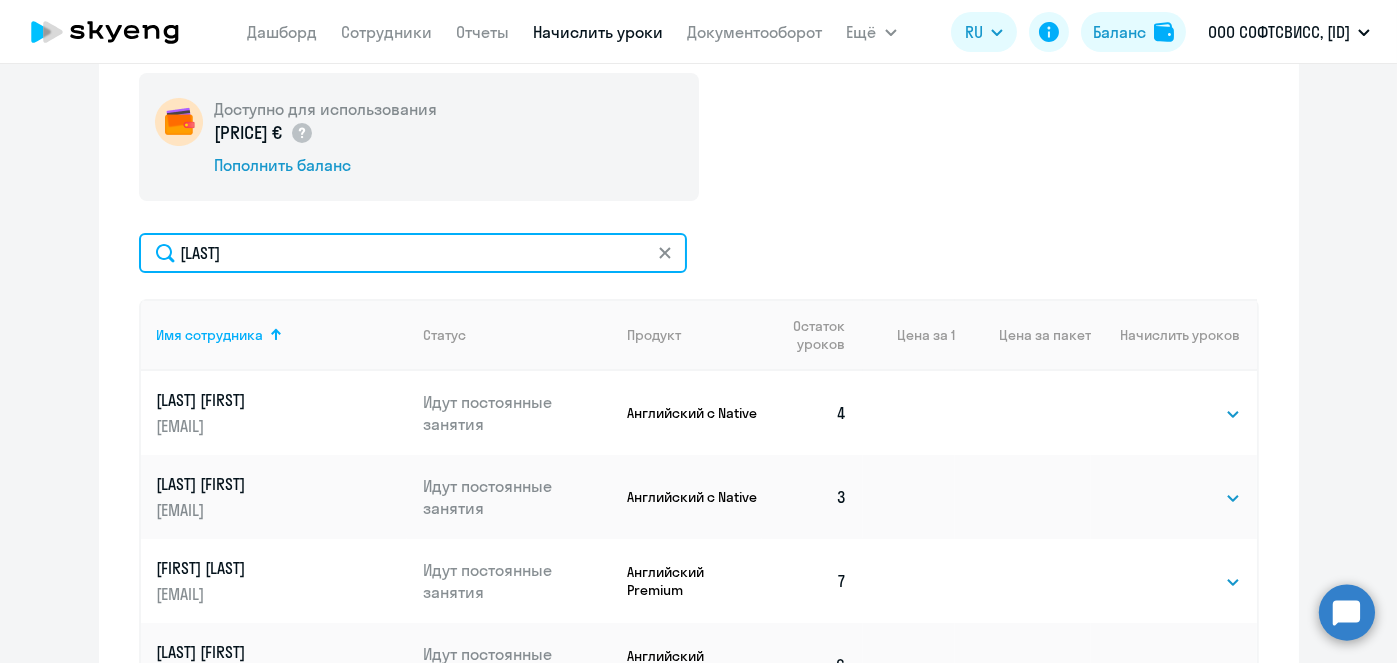 scroll, scrollTop: 648, scrollLeft: 0, axis: vertical 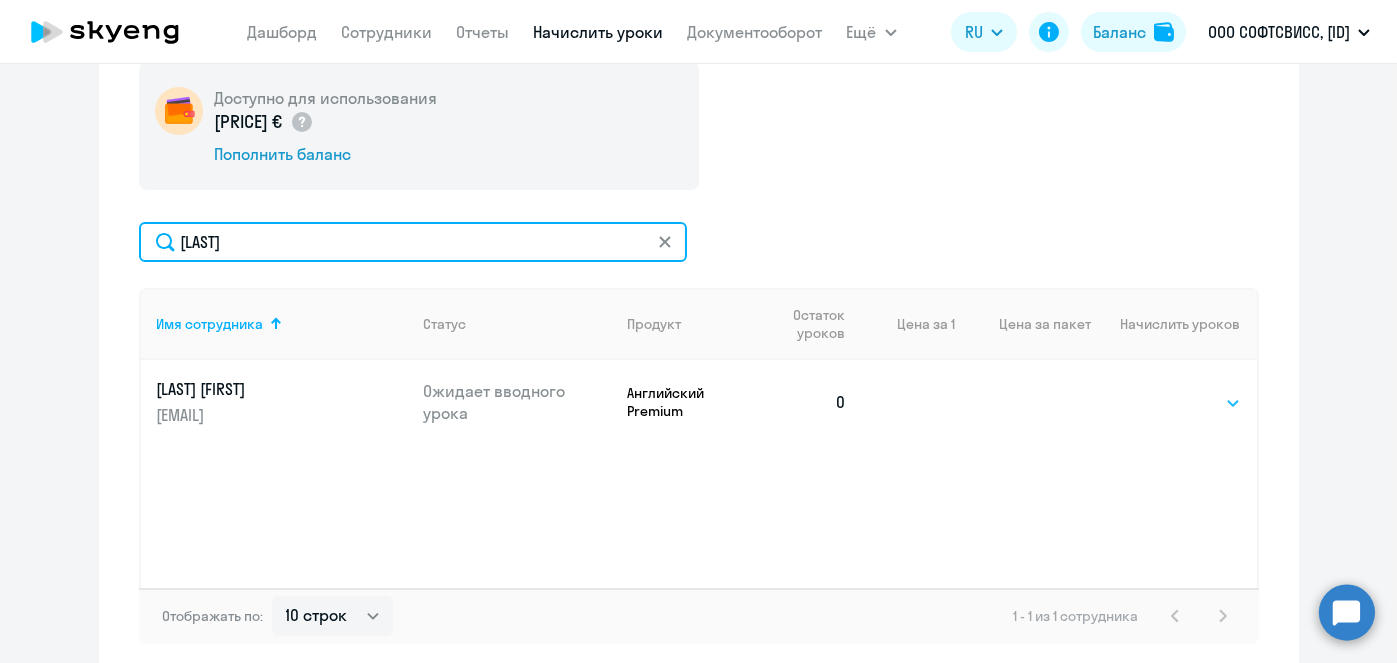 type on "[LAST]" 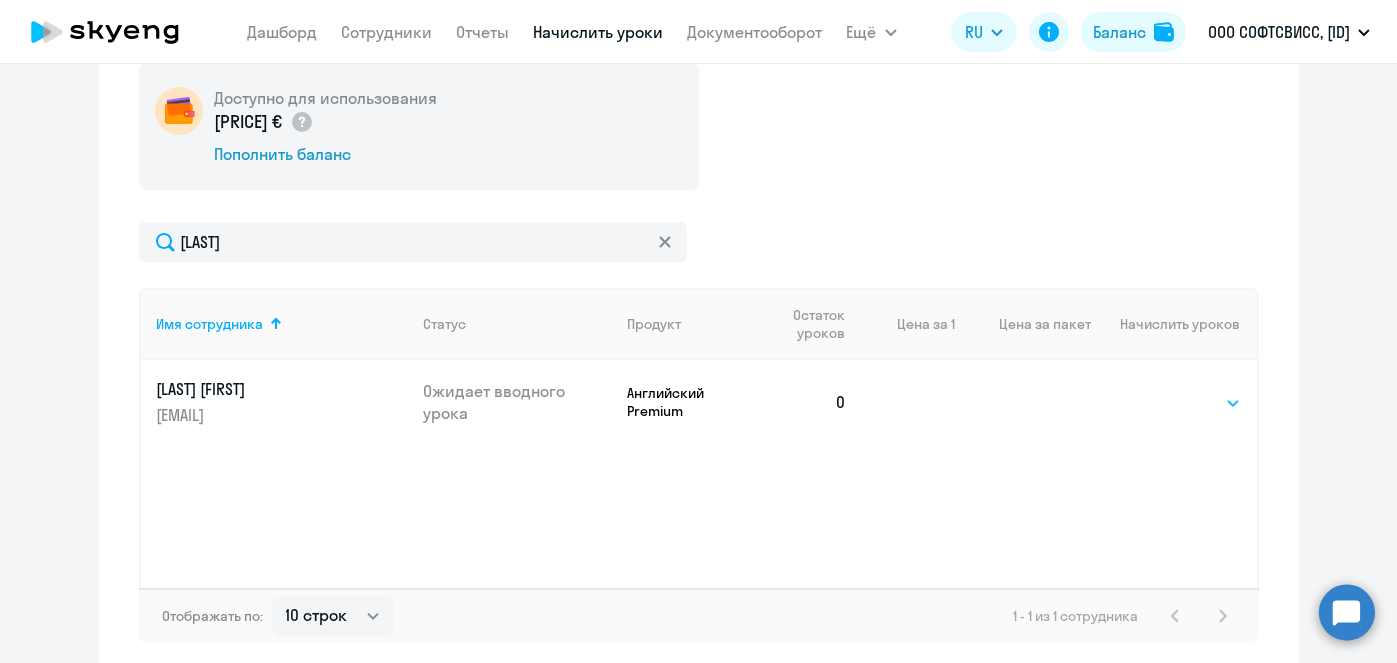 click on "Выбрать   8   16   32   64" 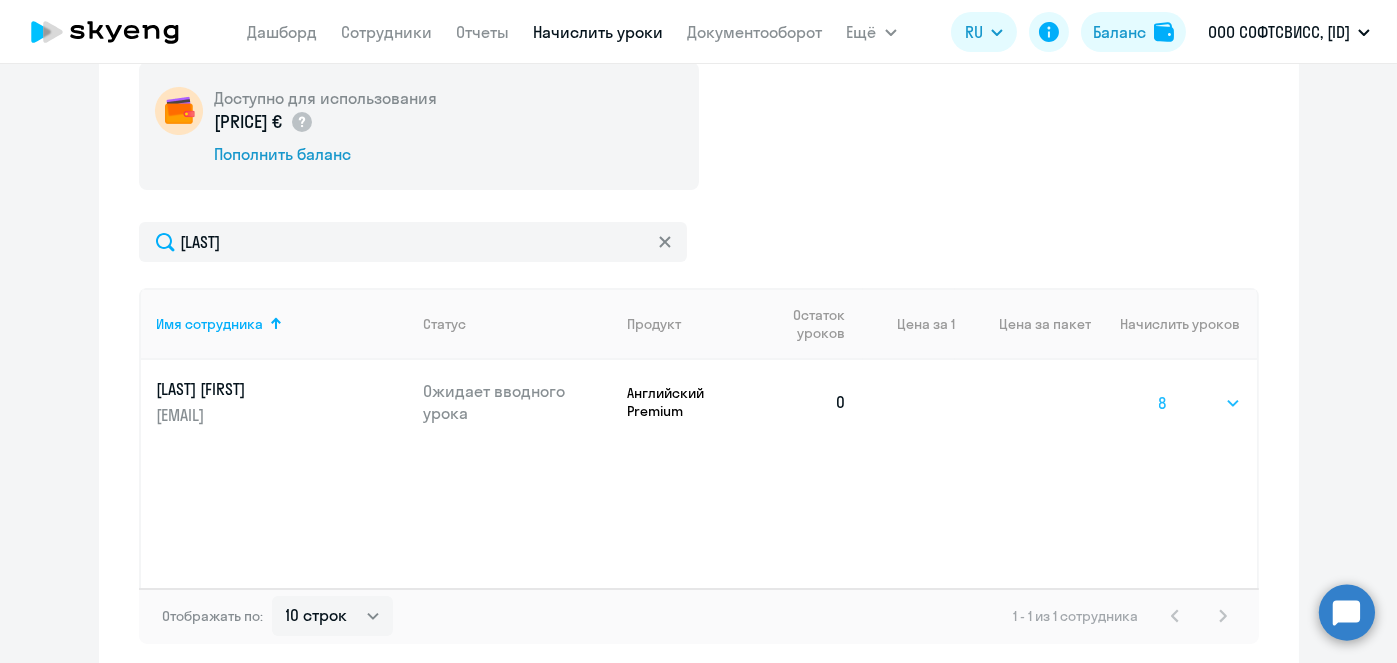 click on "Выбрать   8   16   32   64" 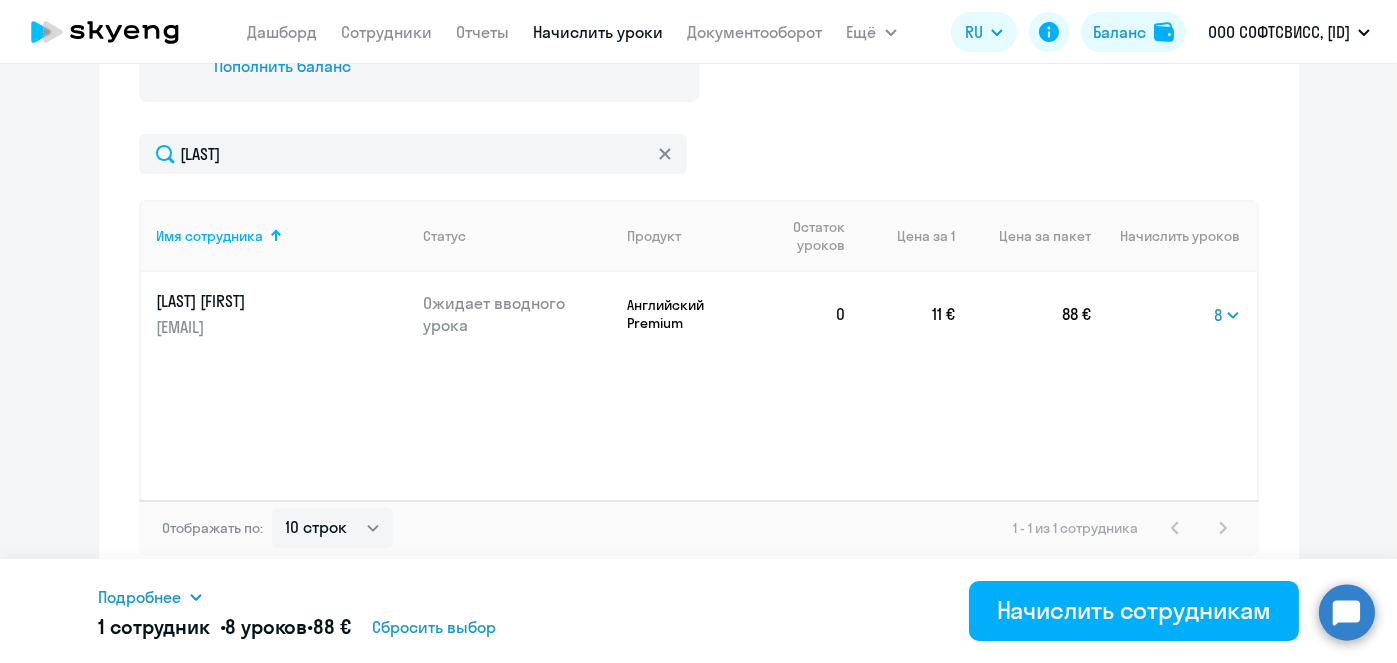 scroll, scrollTop: 741, scrollLeft: 0, axis: vertical 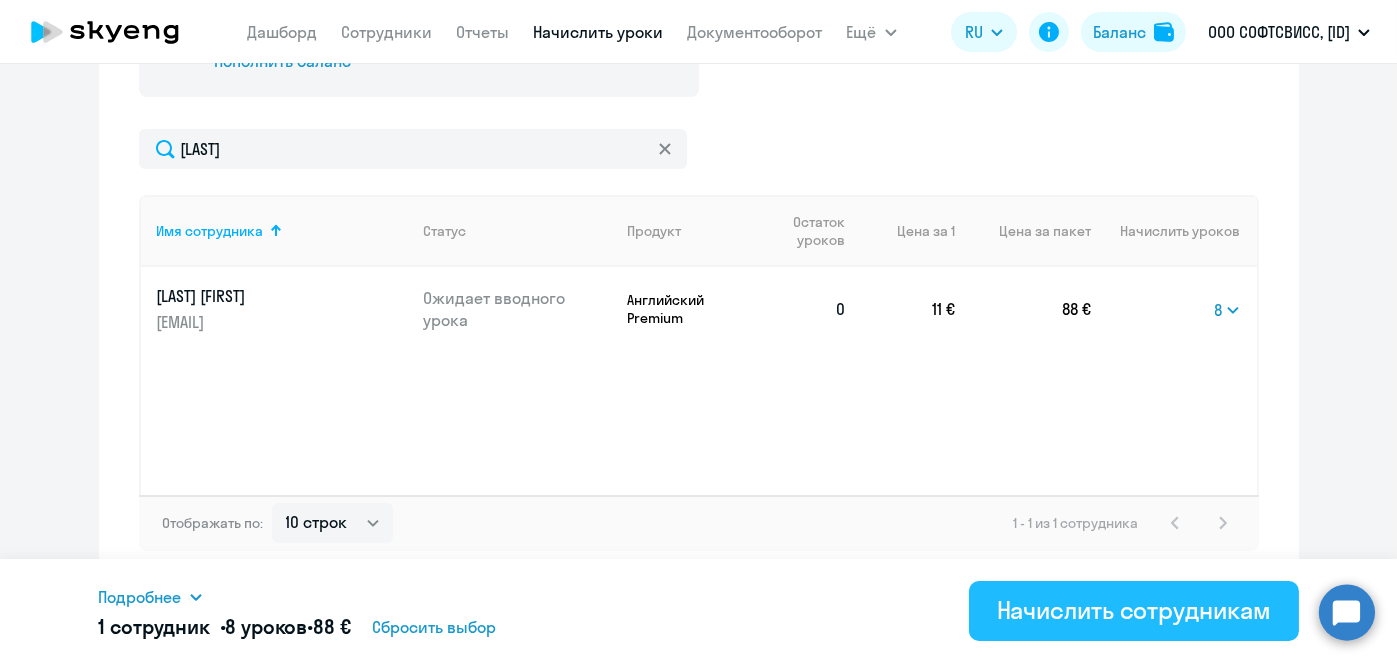 click on "Начислить сотрудникам" at bounding box center (1134, 610) 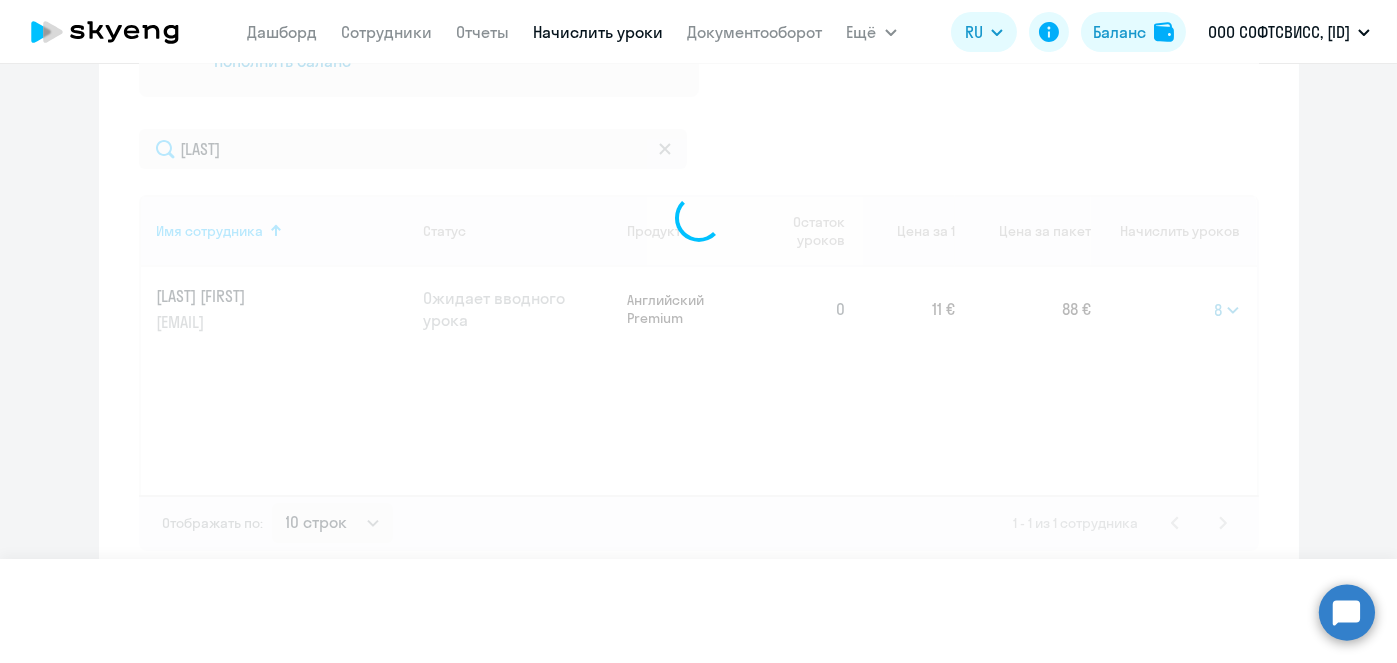 select 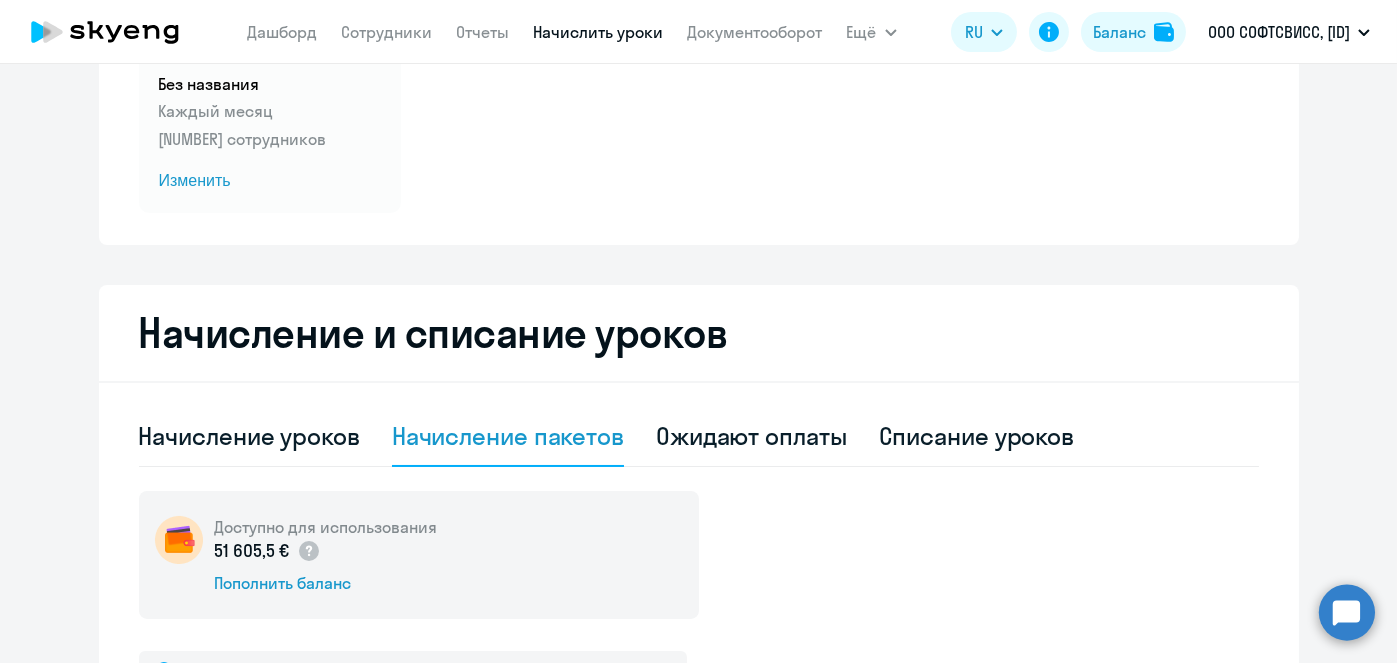 scroll, scrollTop: 0, scrollLeft: 0, axis: both 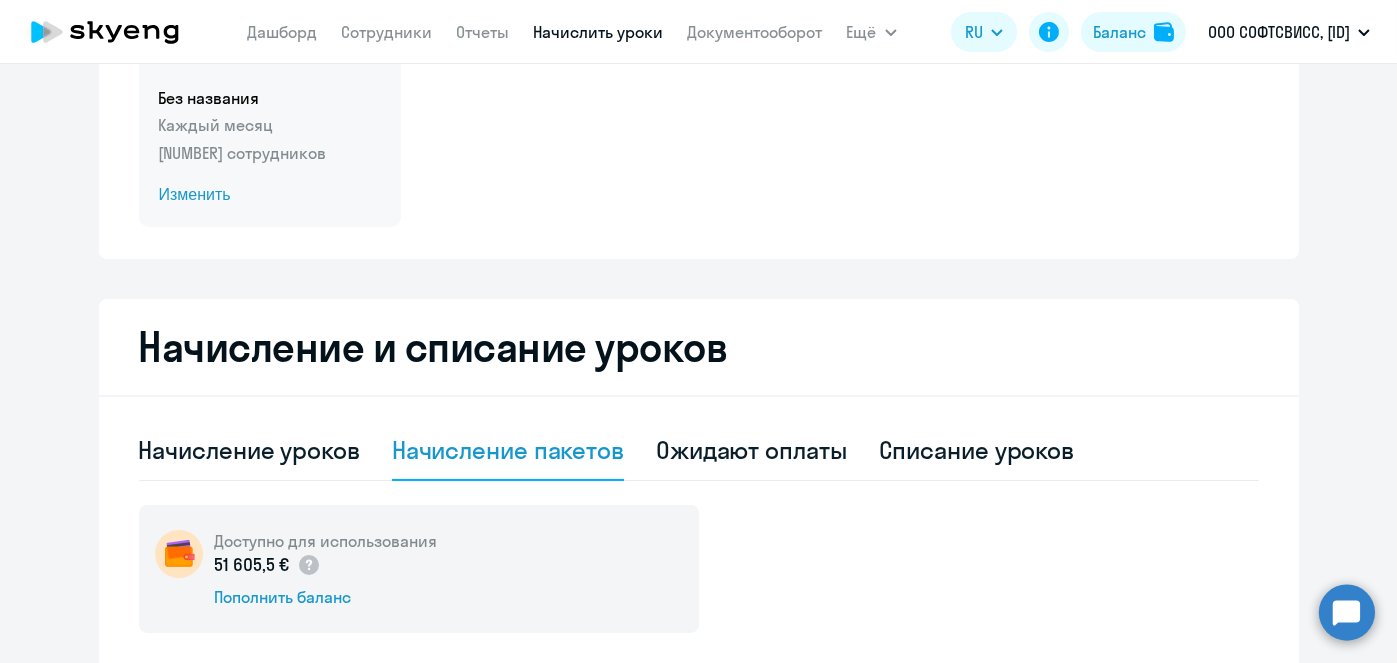 click on "Изменить" 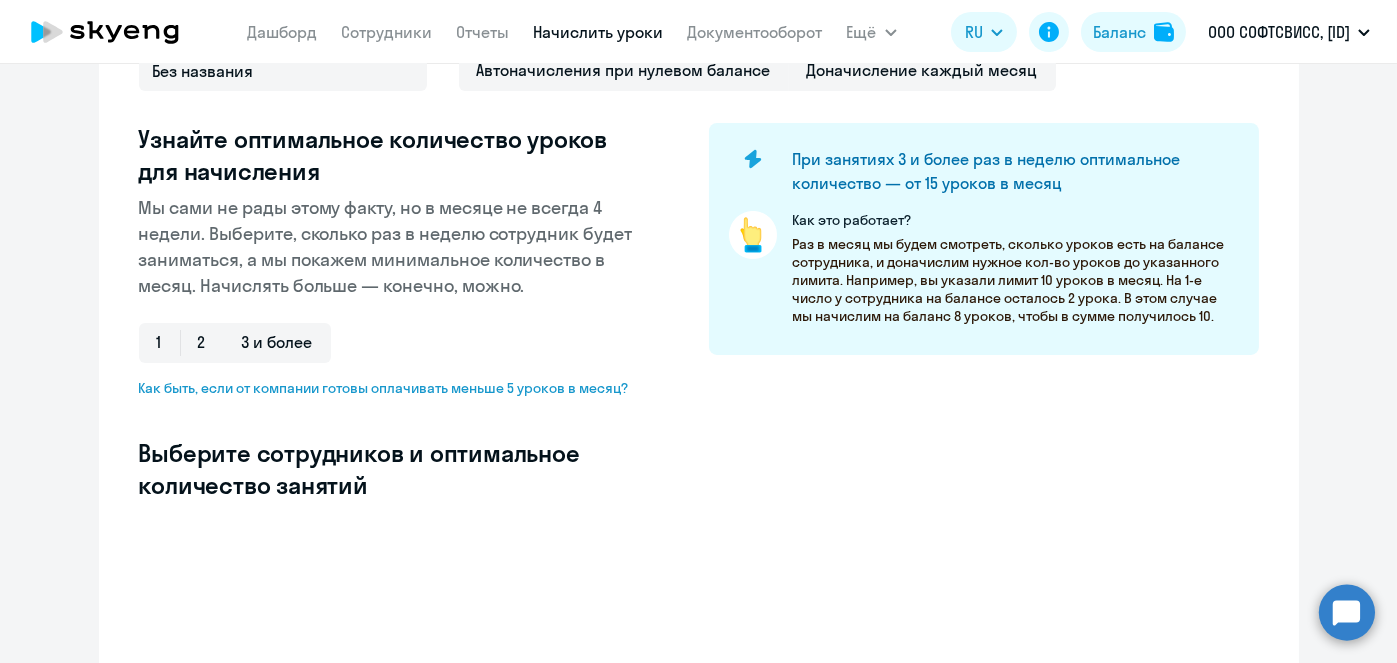 select on "10" 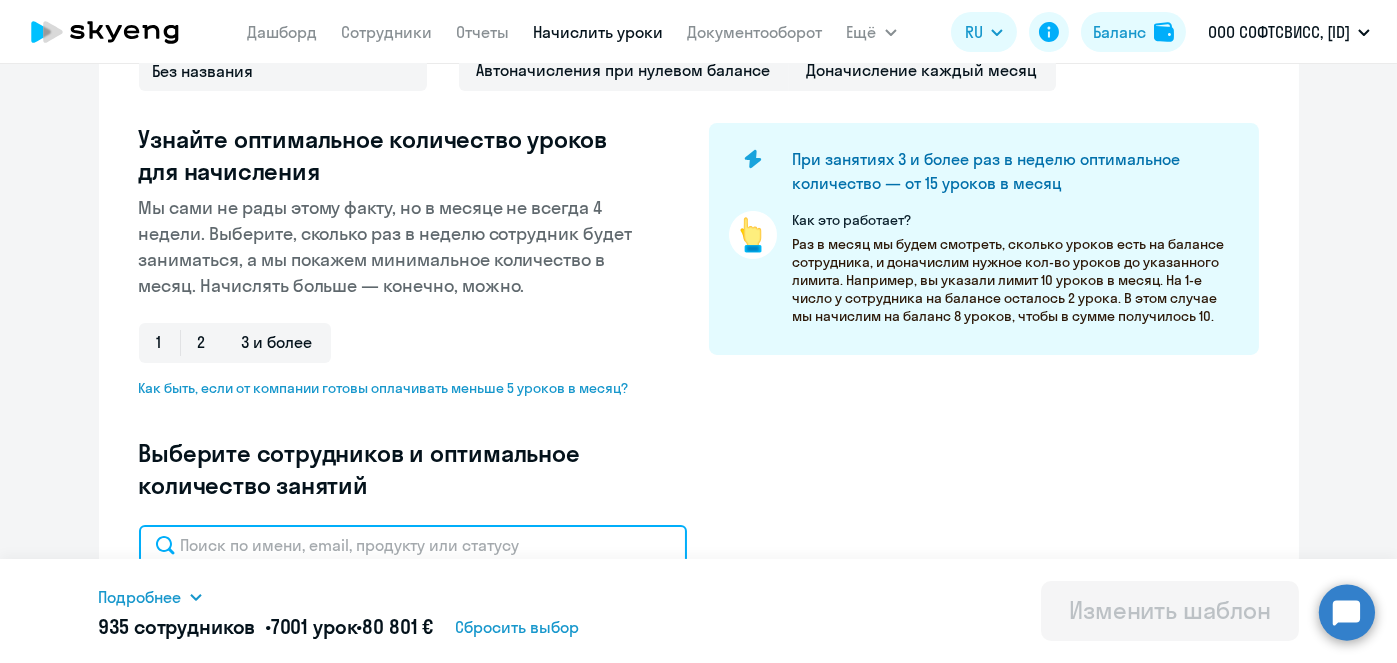 click 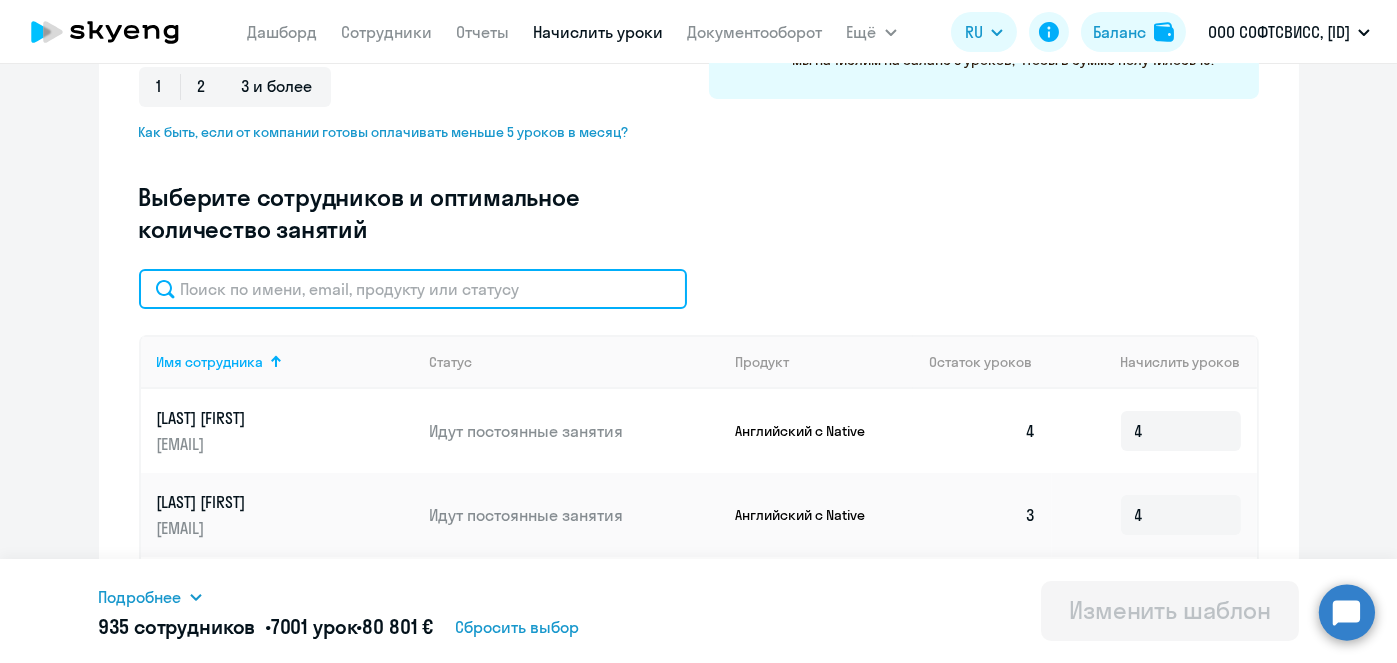 paste on "[LAST]" 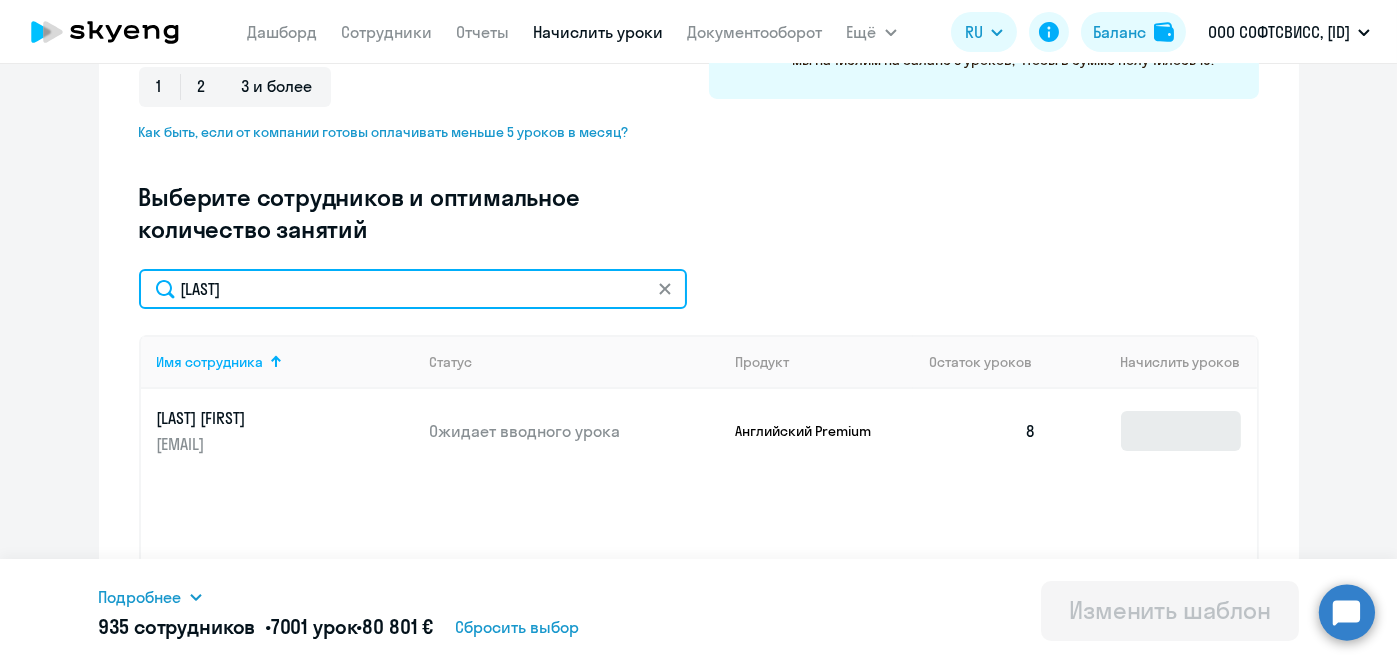 type on "[LAST]" 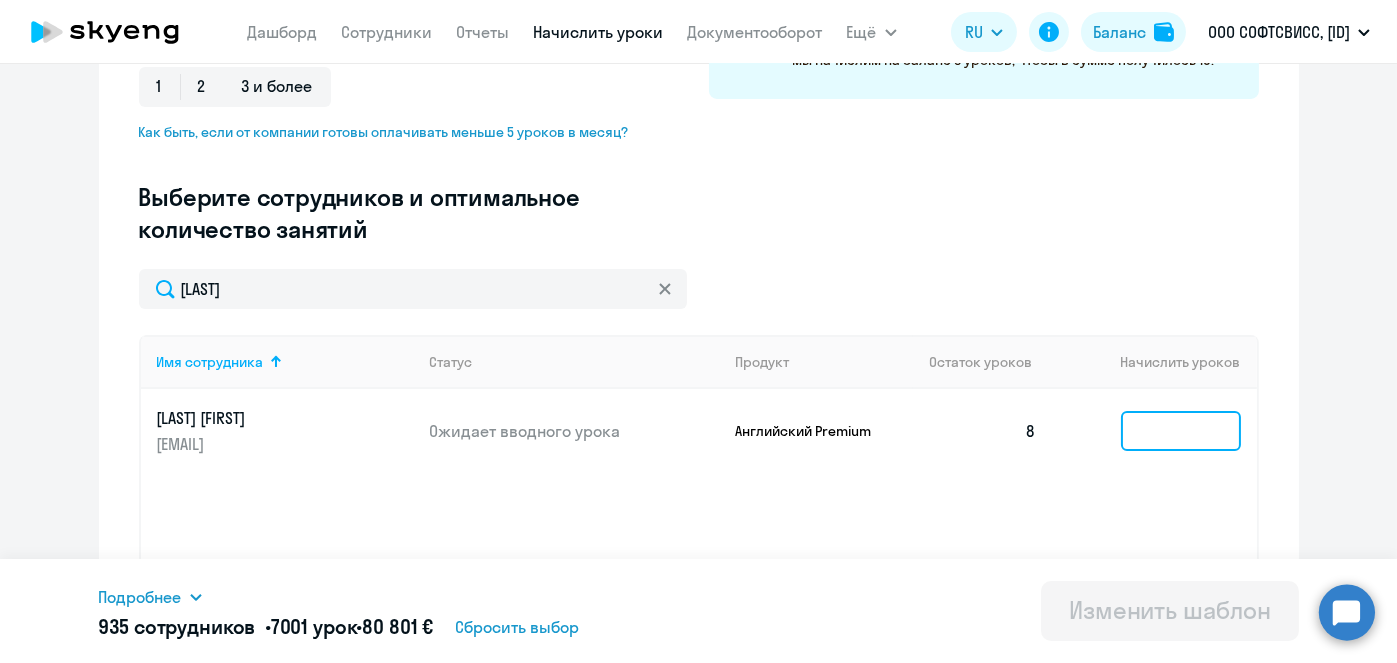 click 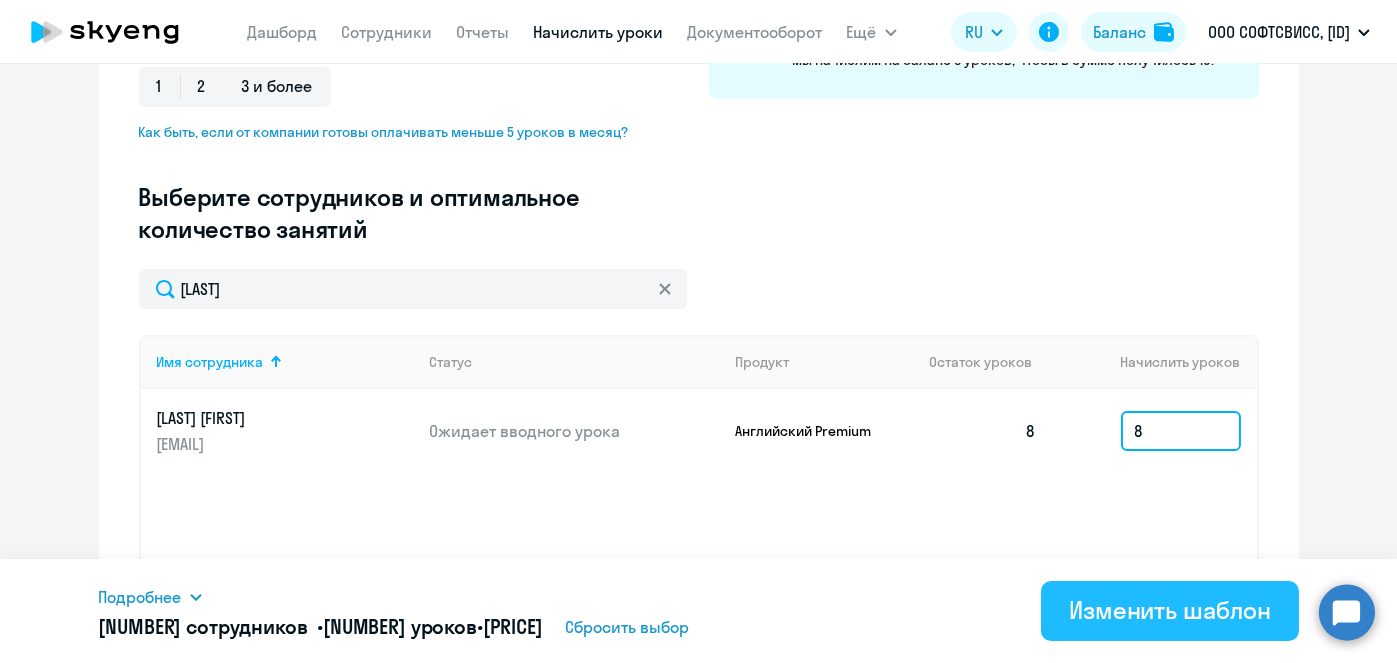 type on "8" 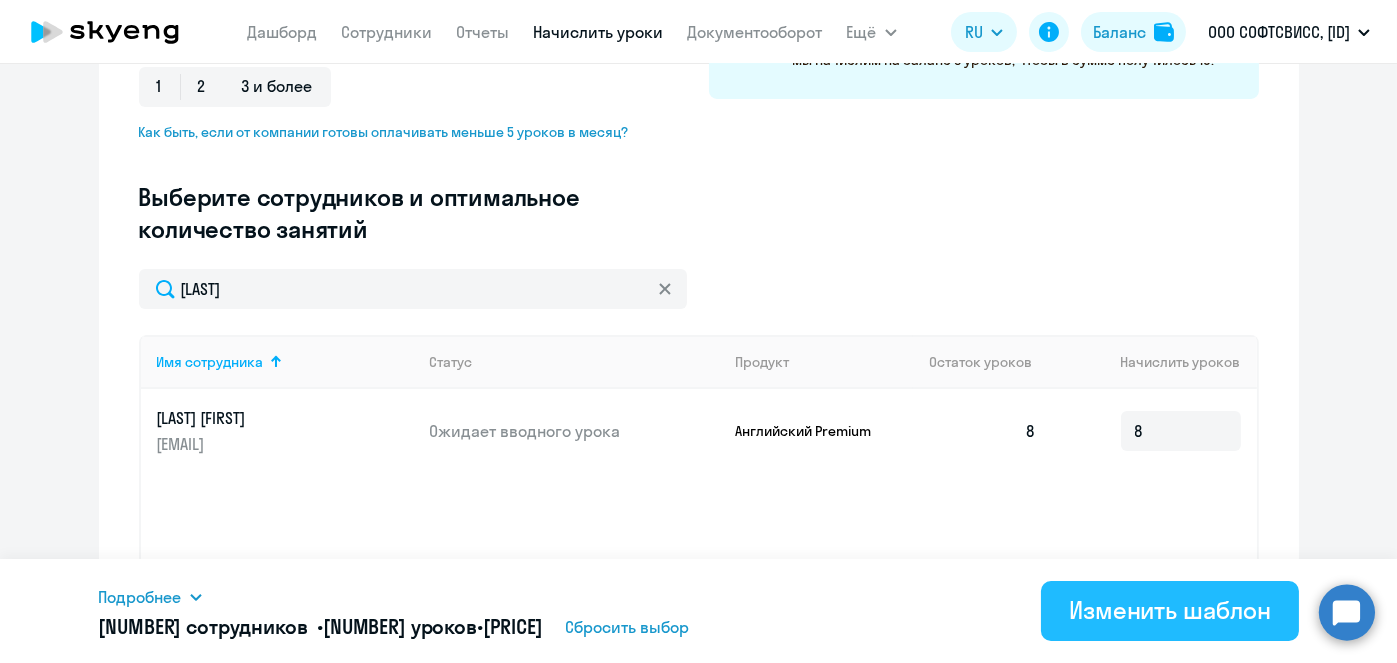 click on "Изменить шаблон" at bounding box center [1170, 610] 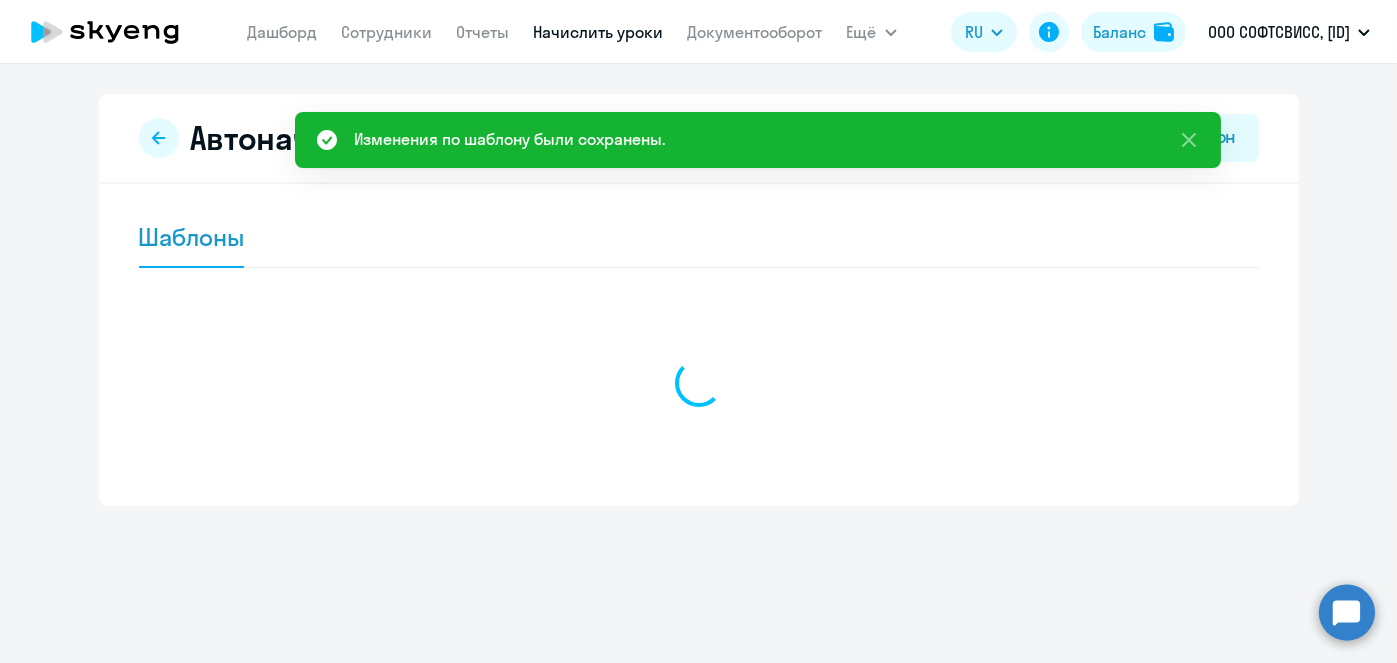 scroll, scrollTop: 0, scrollLeft: 0, axis: both 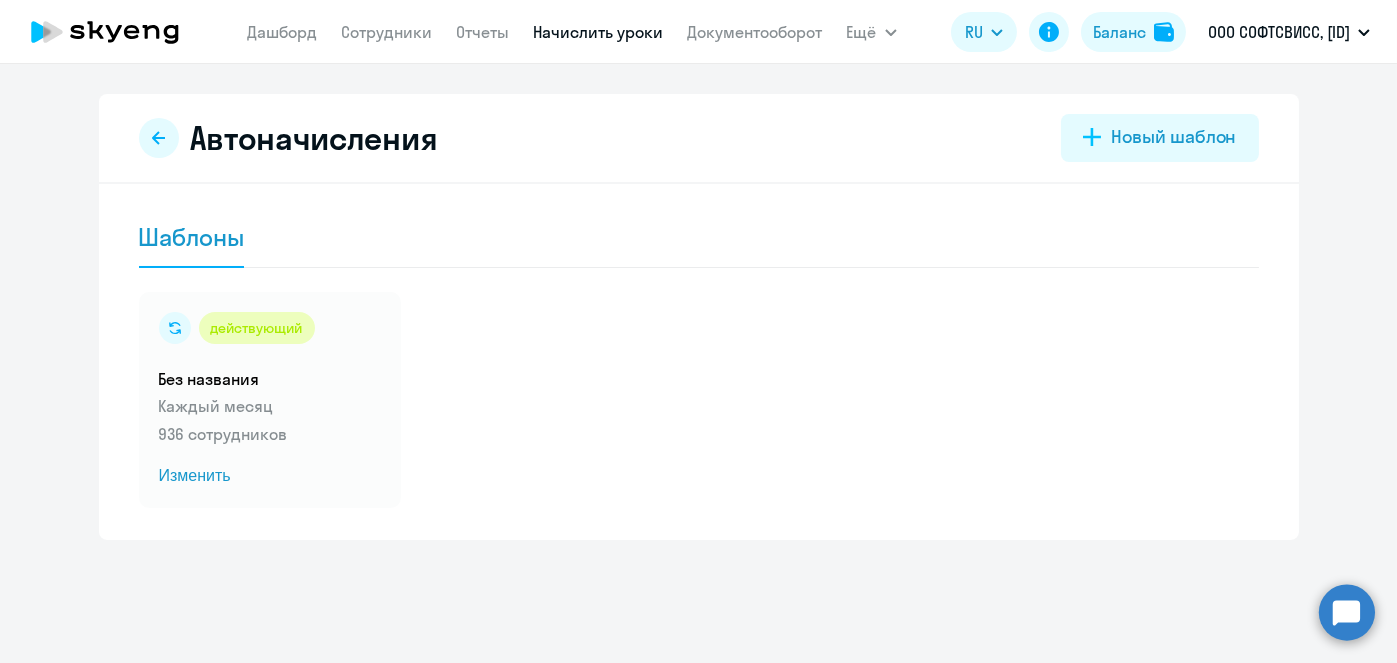 click on "Начислить уроки" at bounding box center (599, 32) 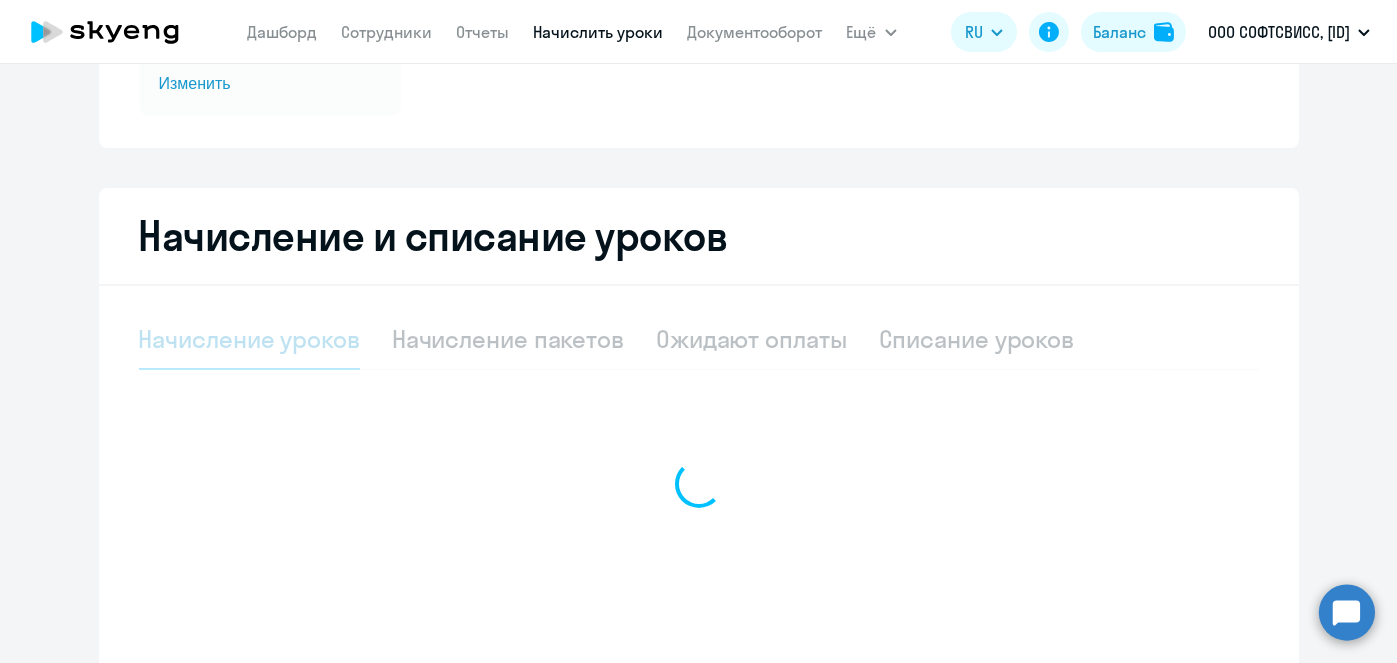scroll, scrollTop: 324, scrollLeft: 0, axis: vertical 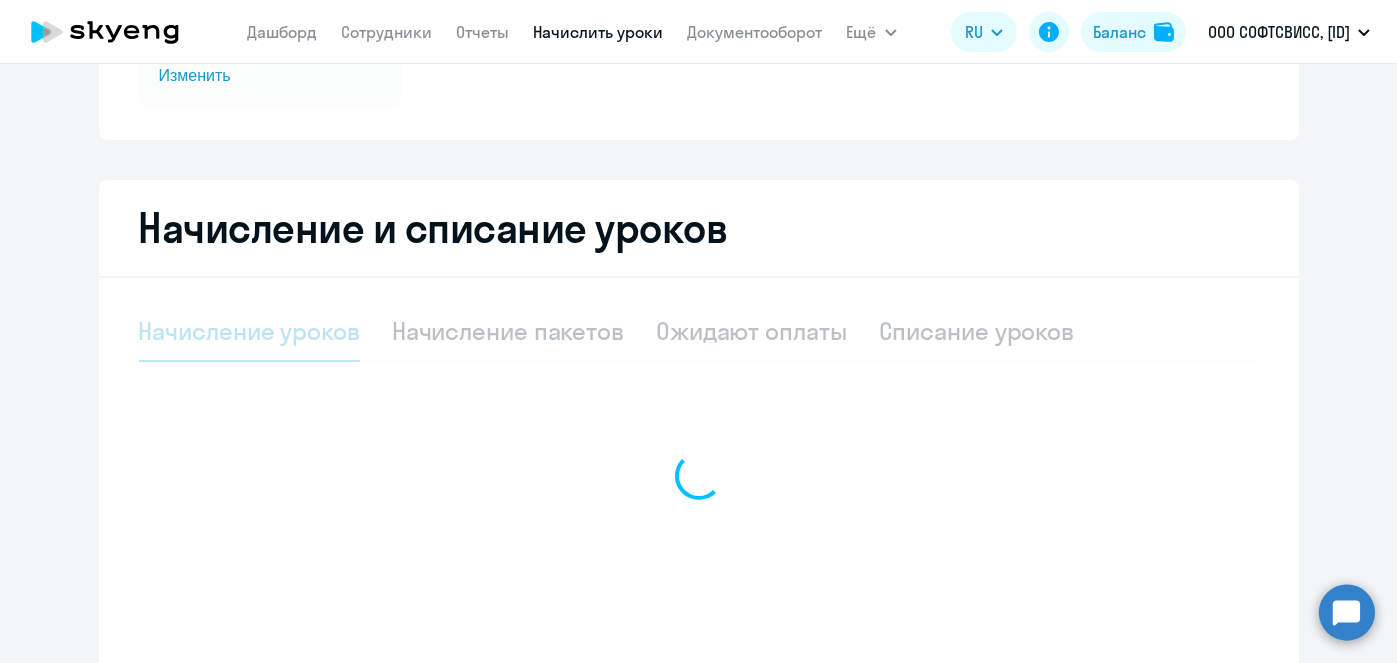 select on "10" 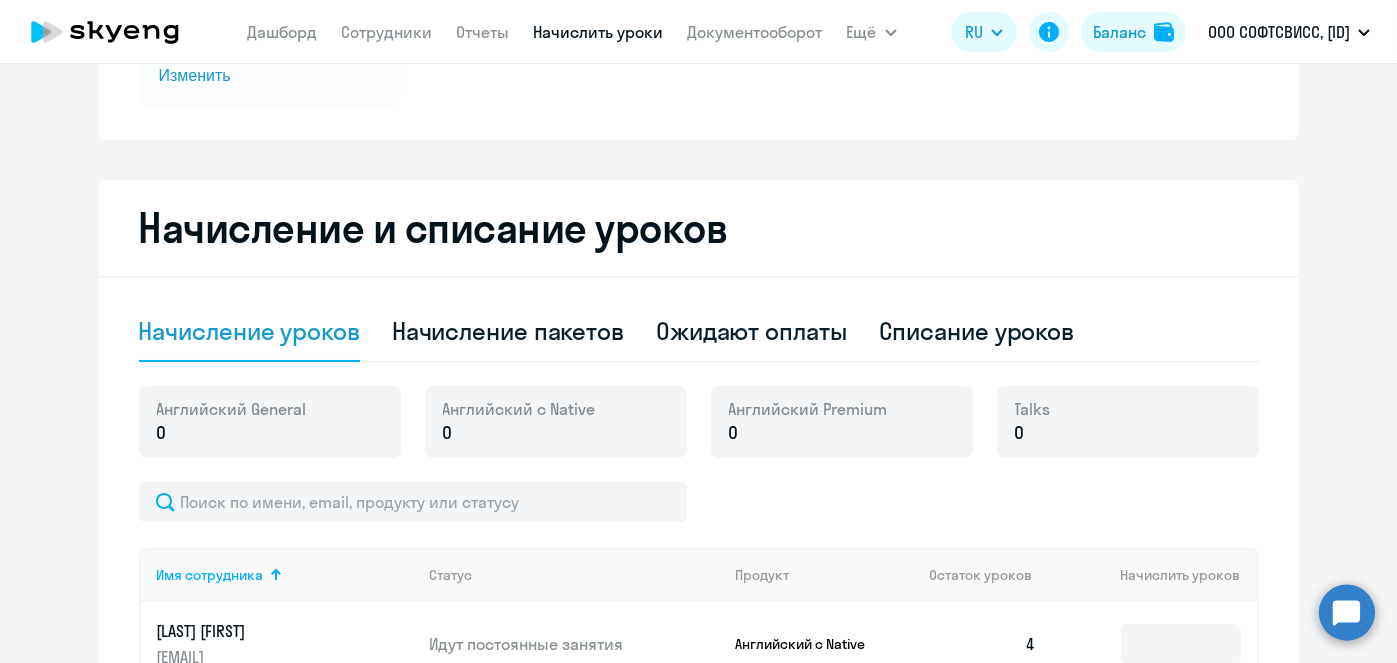 click on "Начисление пакетов" 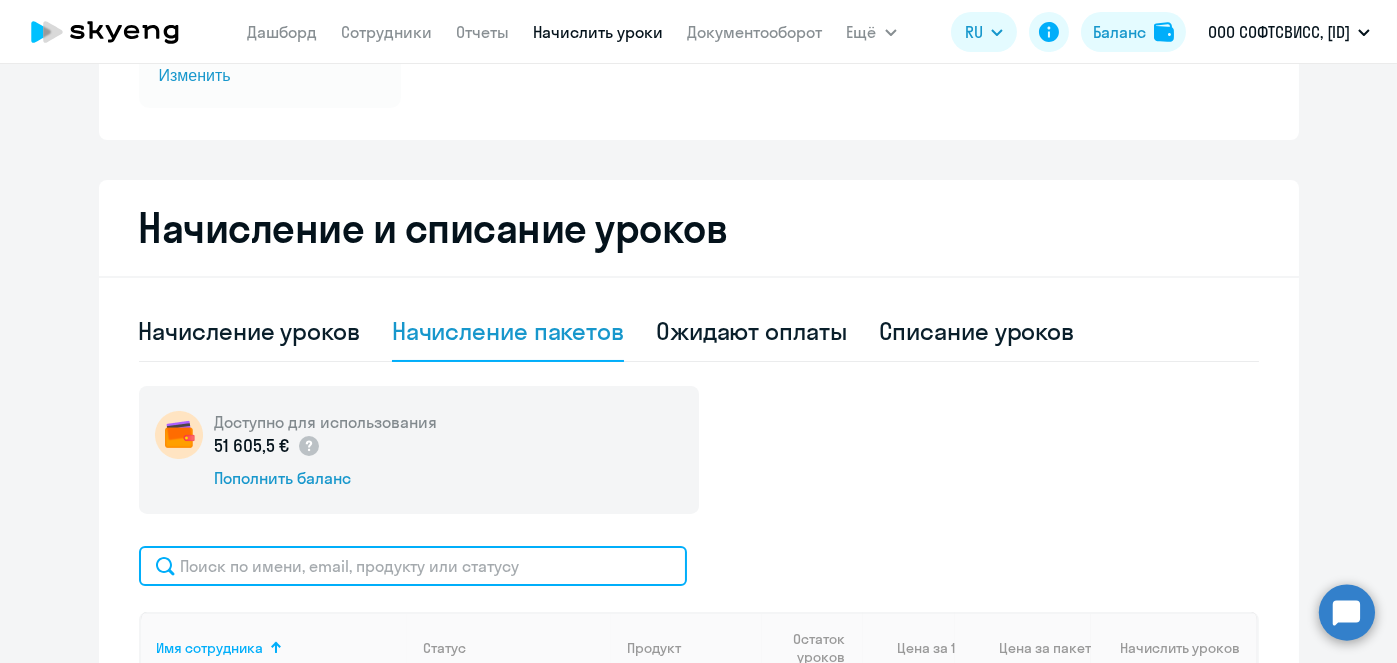 click 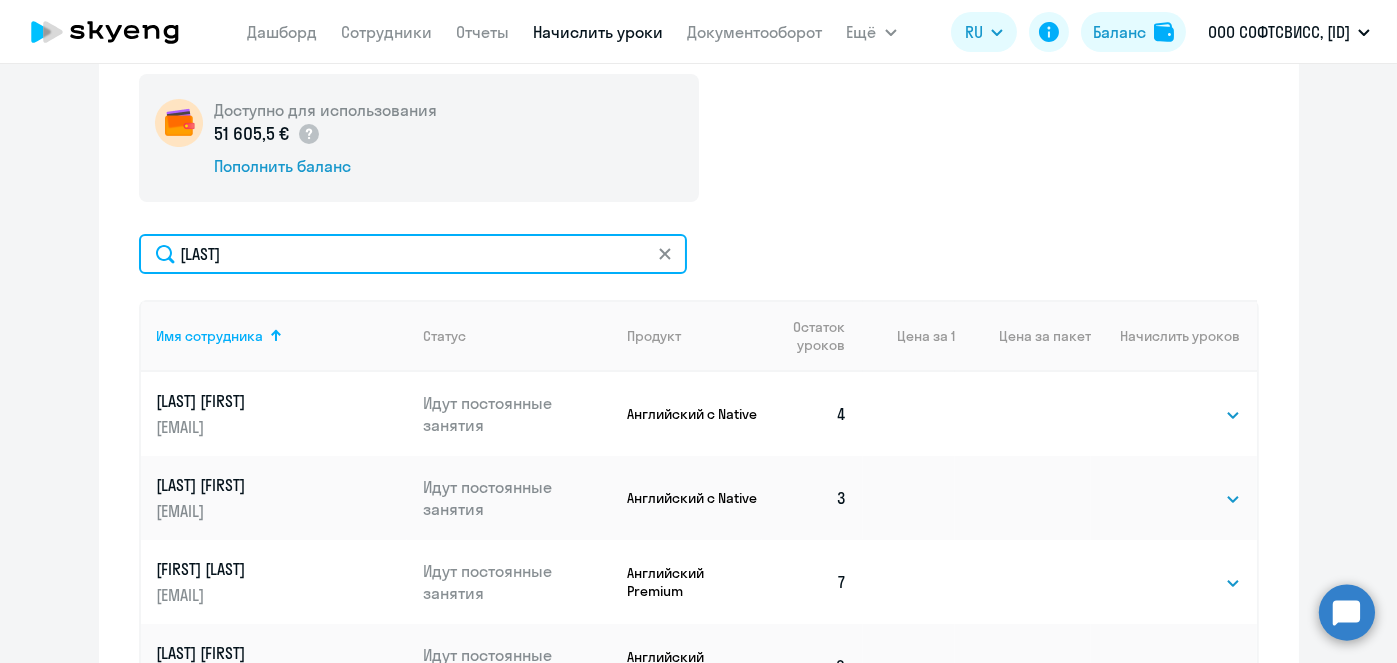 scroll, scrollTop: 641, scrollLeft: 0, axis: vertical 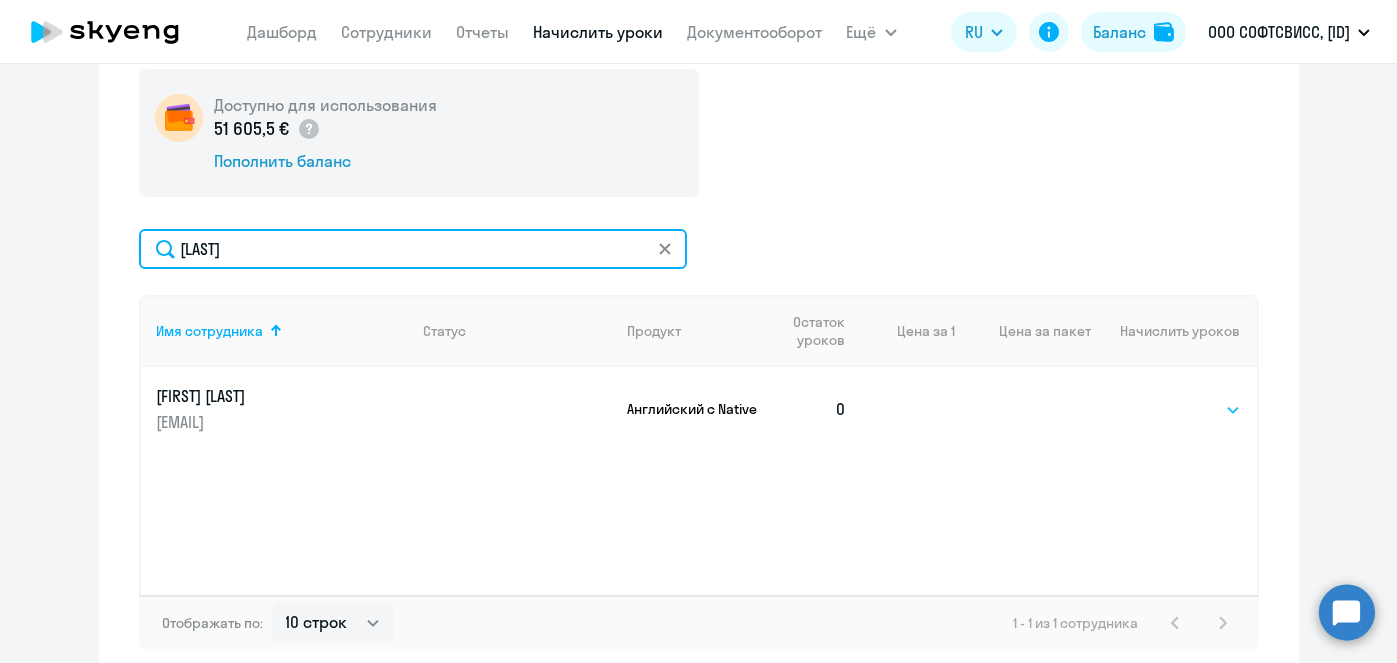 type on "[LAST]" 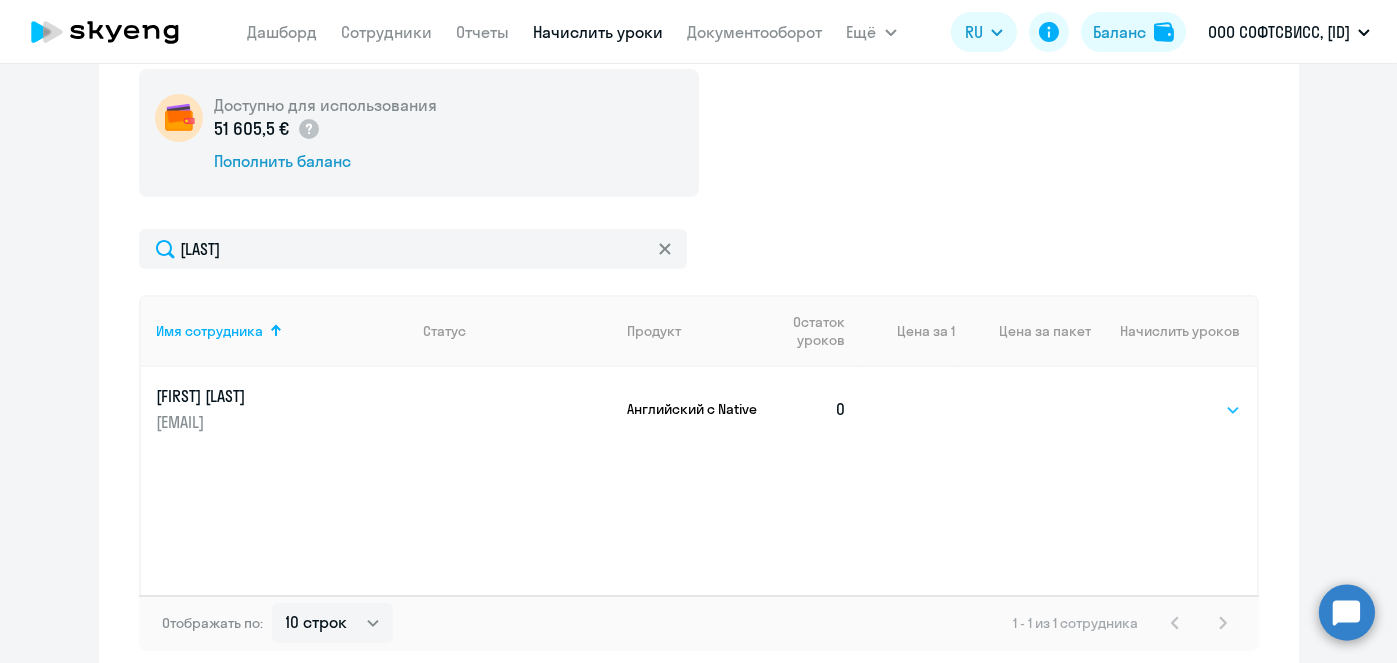 click on "Выбрать   1   4   5   9   10   13" 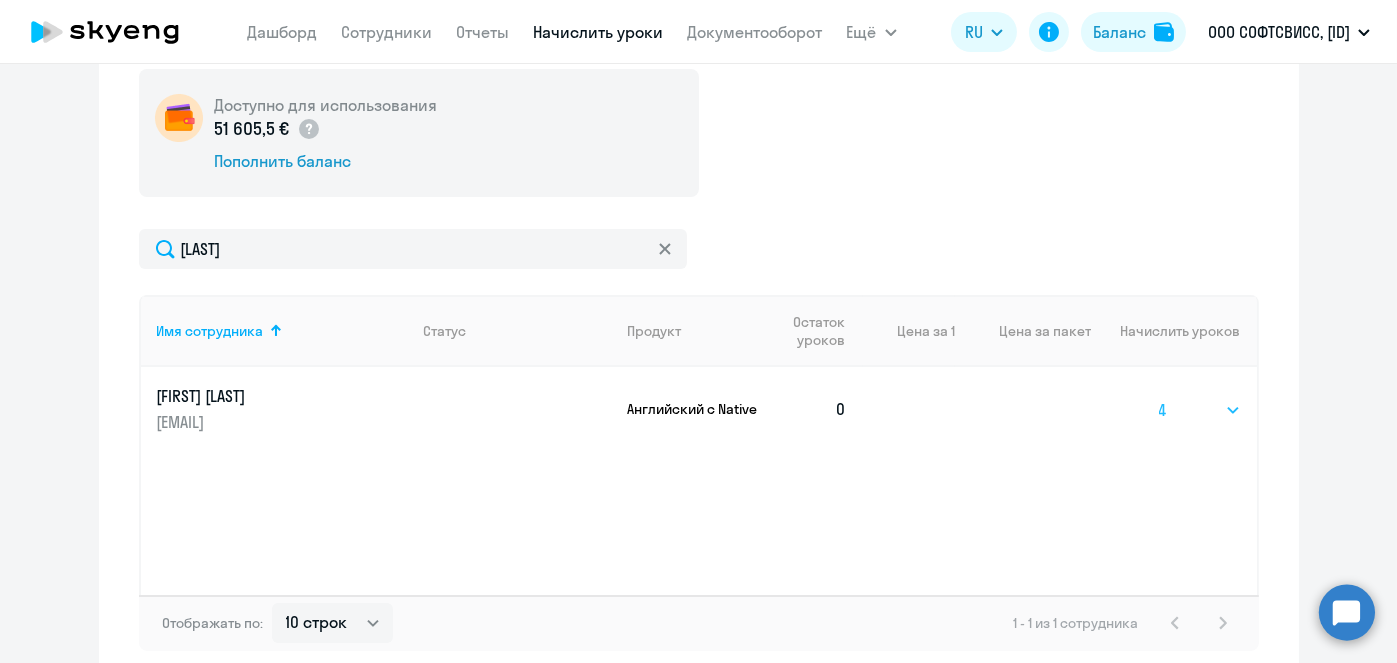 click on "Выбрать   1   4   5   9   10   13" 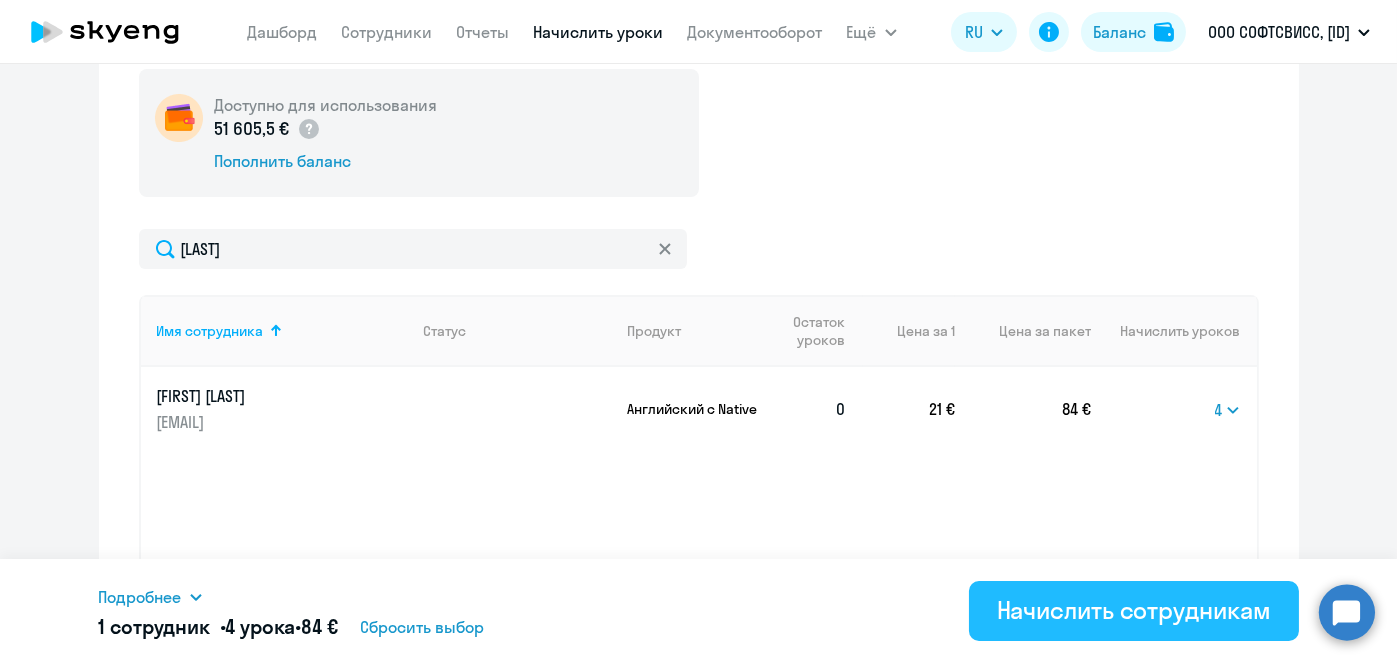 click on "Начислить сотрудникам" at bounding box center [1134, 610] 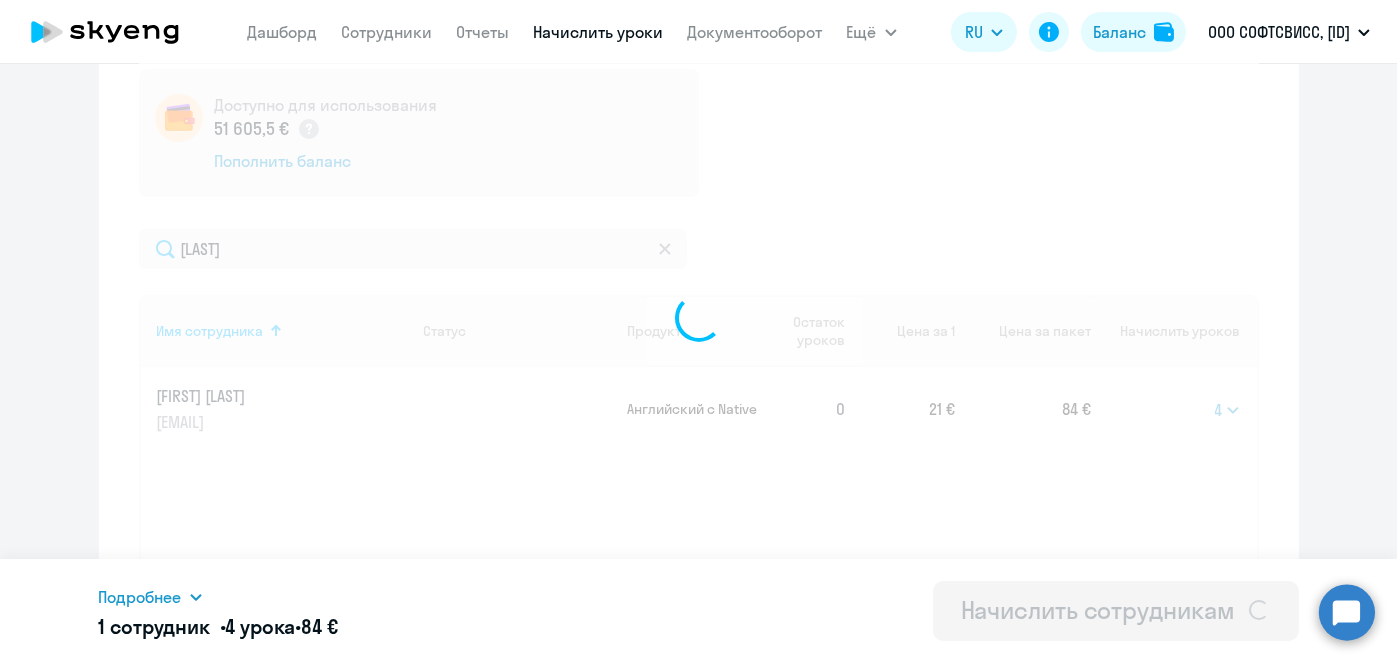select 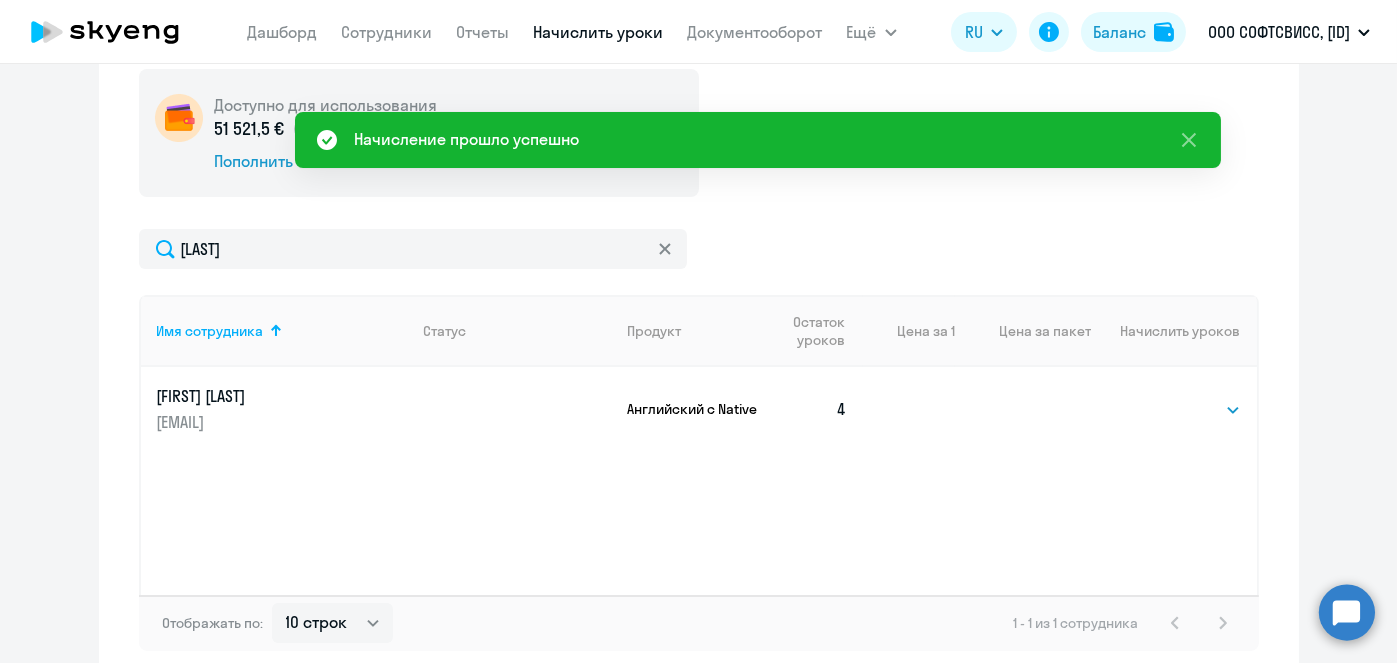 scroll, scrollTop: 117, scrollLeft: 0, axis: vertical 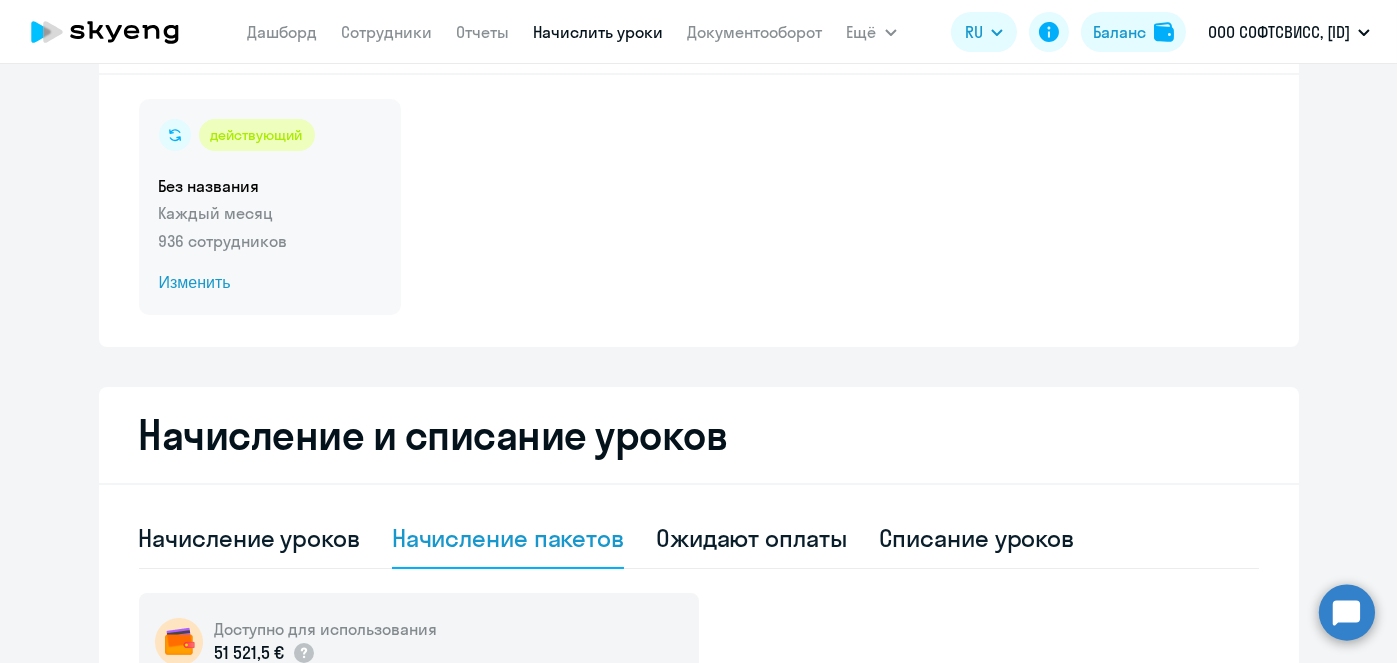 click on "Изменить" 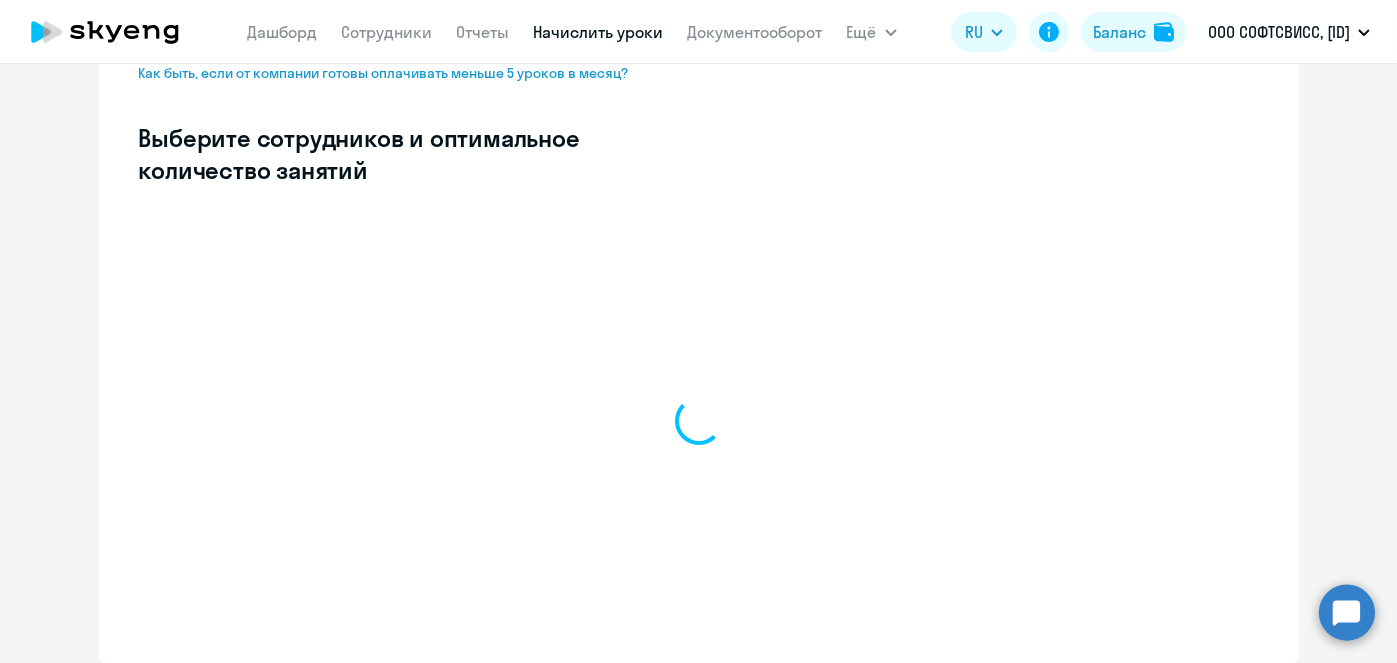 scroll, scrollTop: 521, scrollLeft: 0, axis: vertical 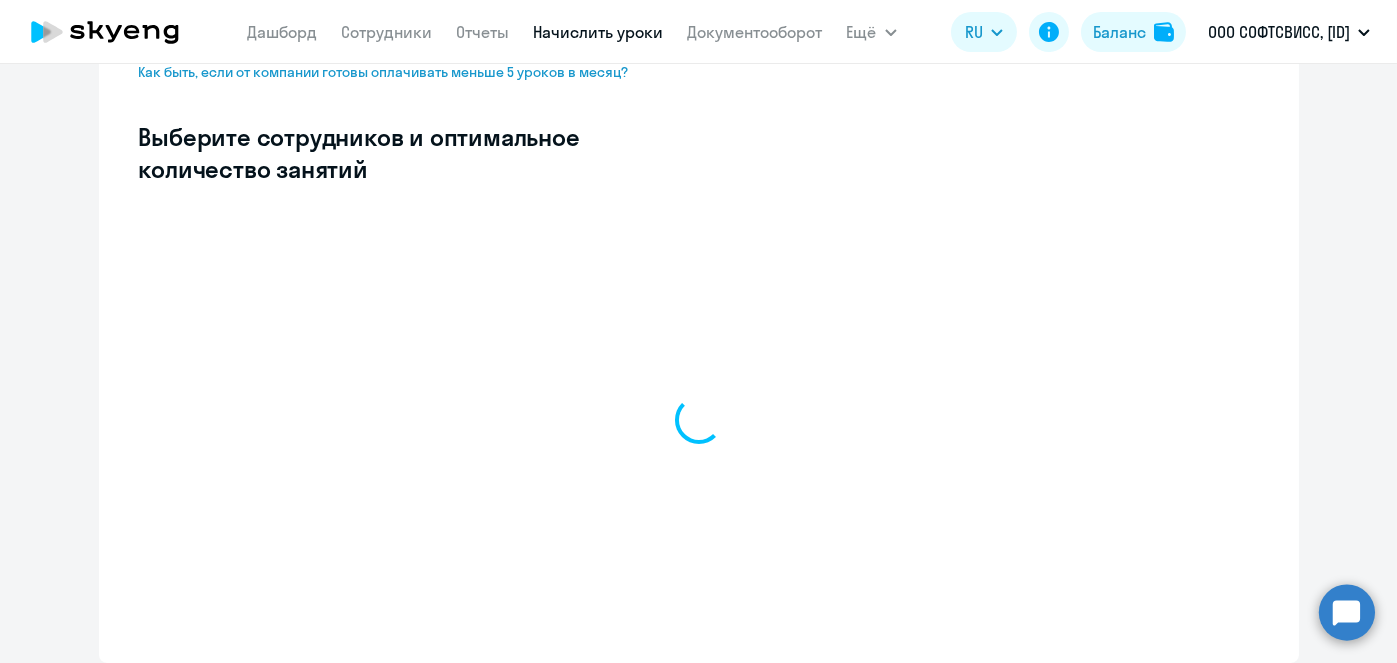 select on "10" 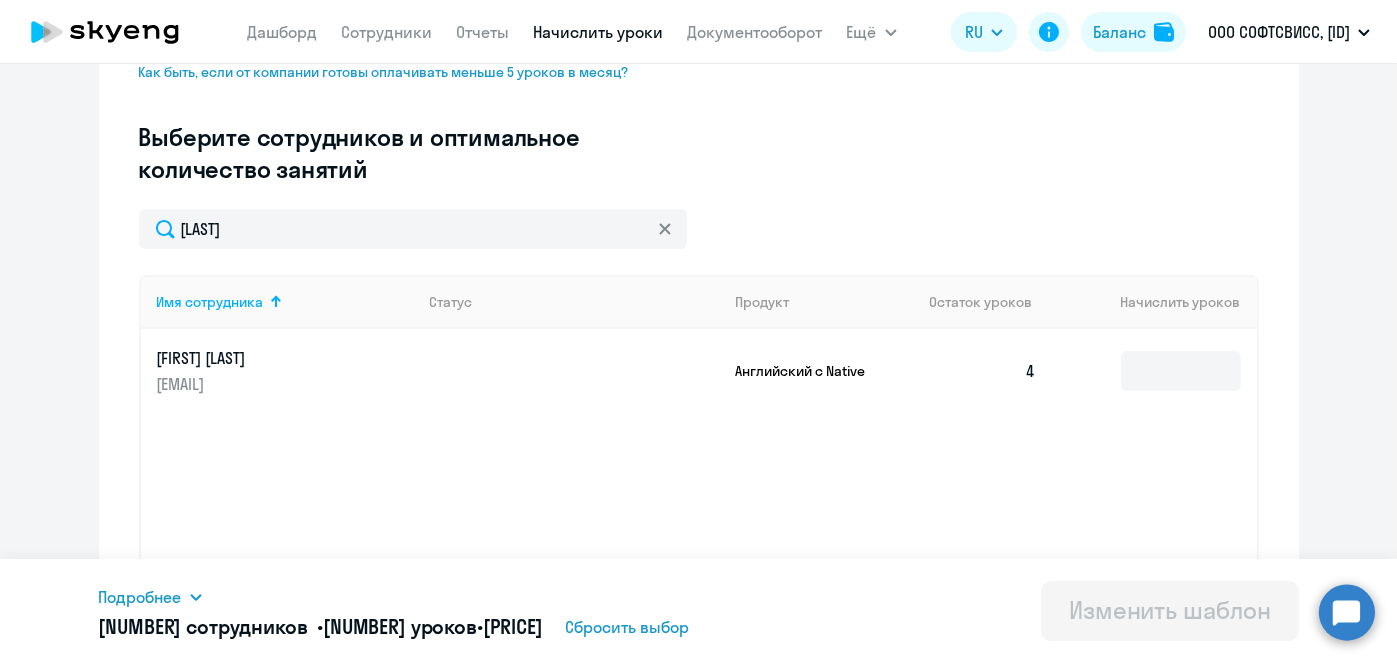 type on "[LAST]" 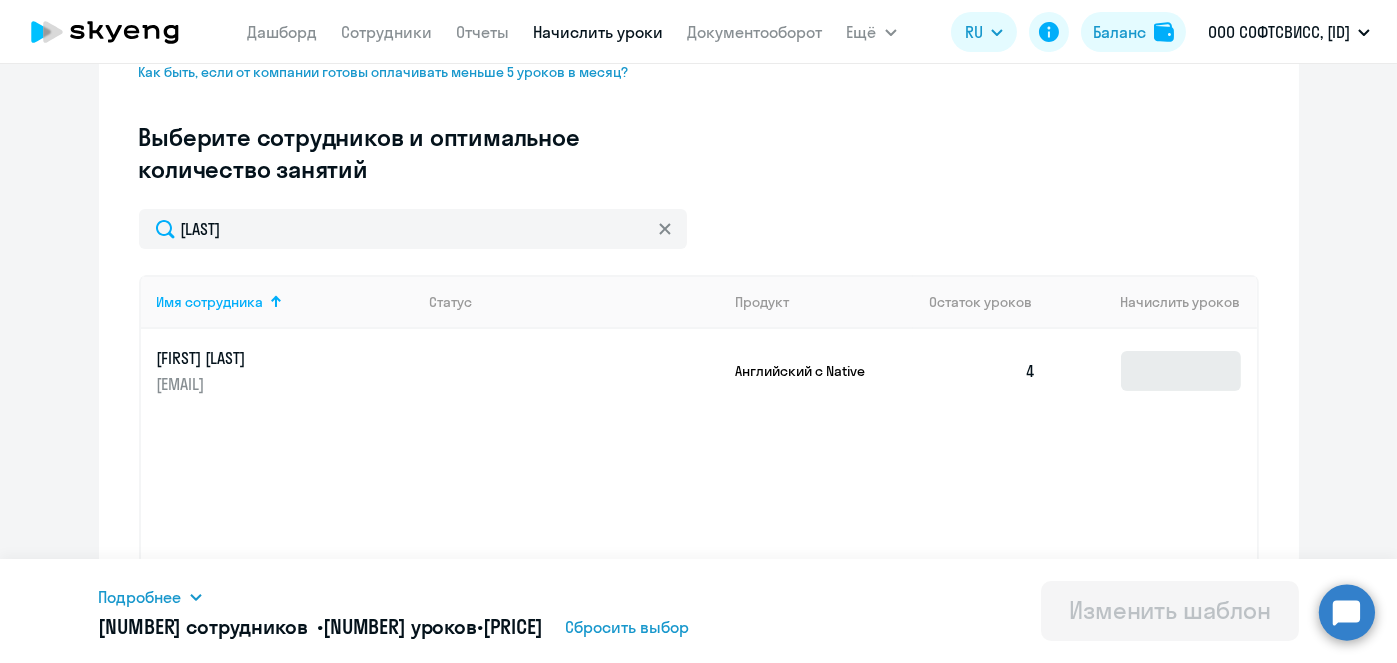 drag, startPoint x: 1161, startPoint y: 346, endPoint x: 1165, endPoint y: 358, distance: 12.649111 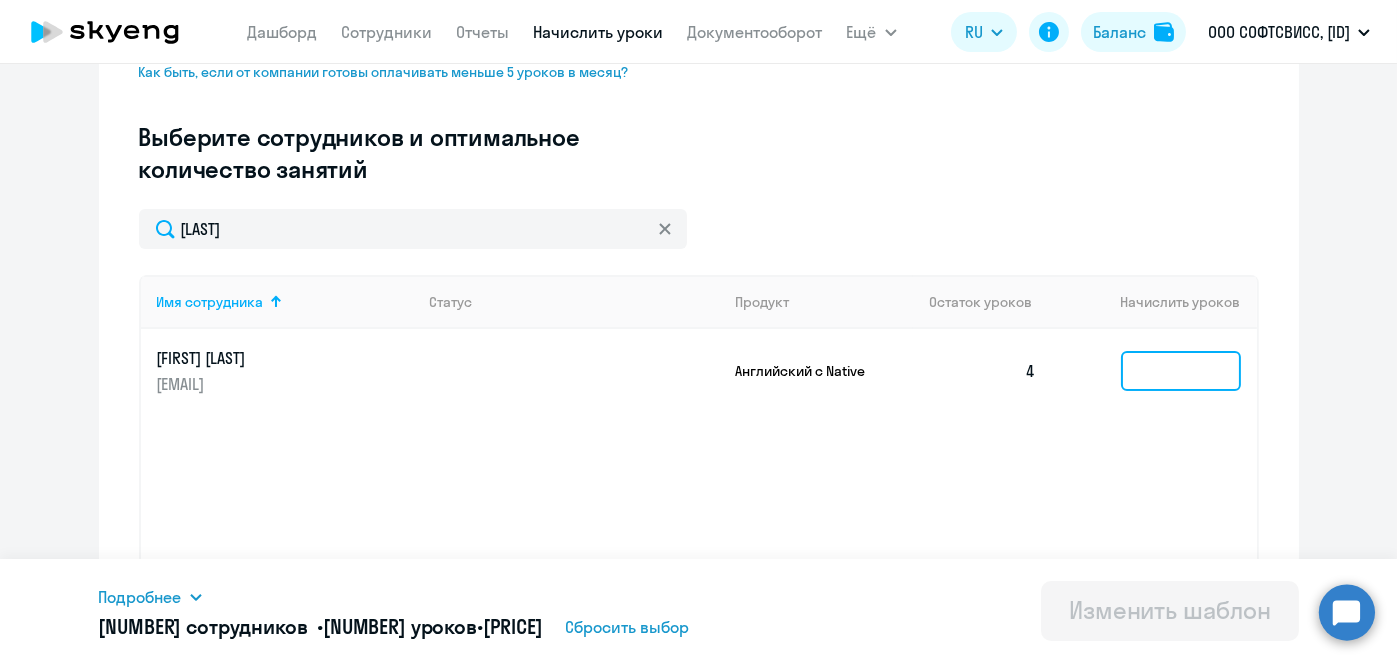 click 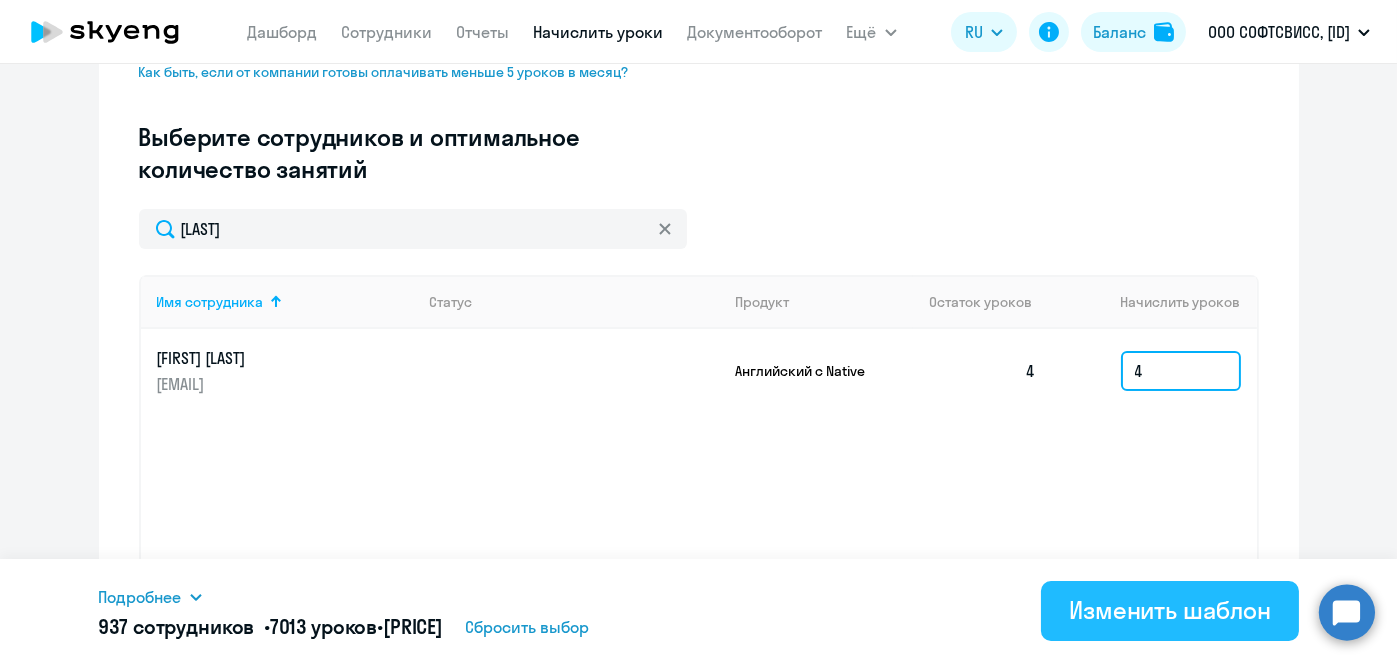type on "4" 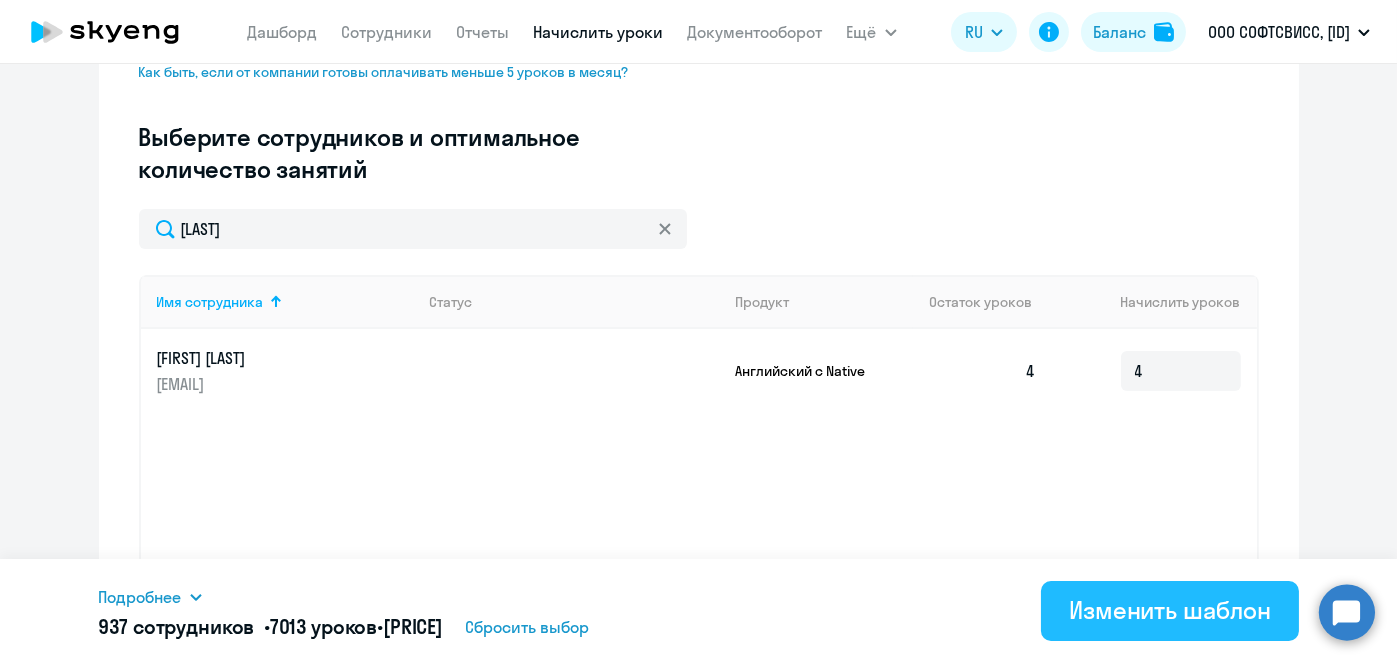 click on "Изменить шаблон" at bounding box center [1170, 610] 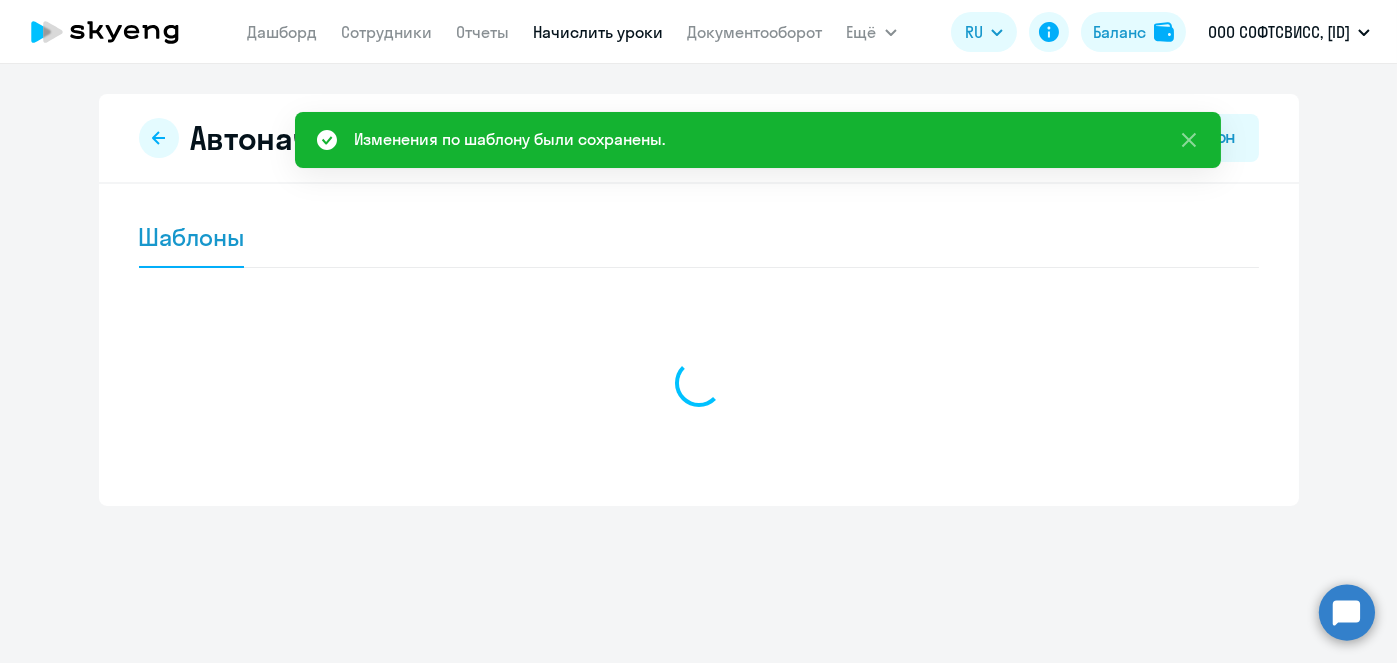scroll, scrollTop: 0, scrollLeft: 0, axis: both 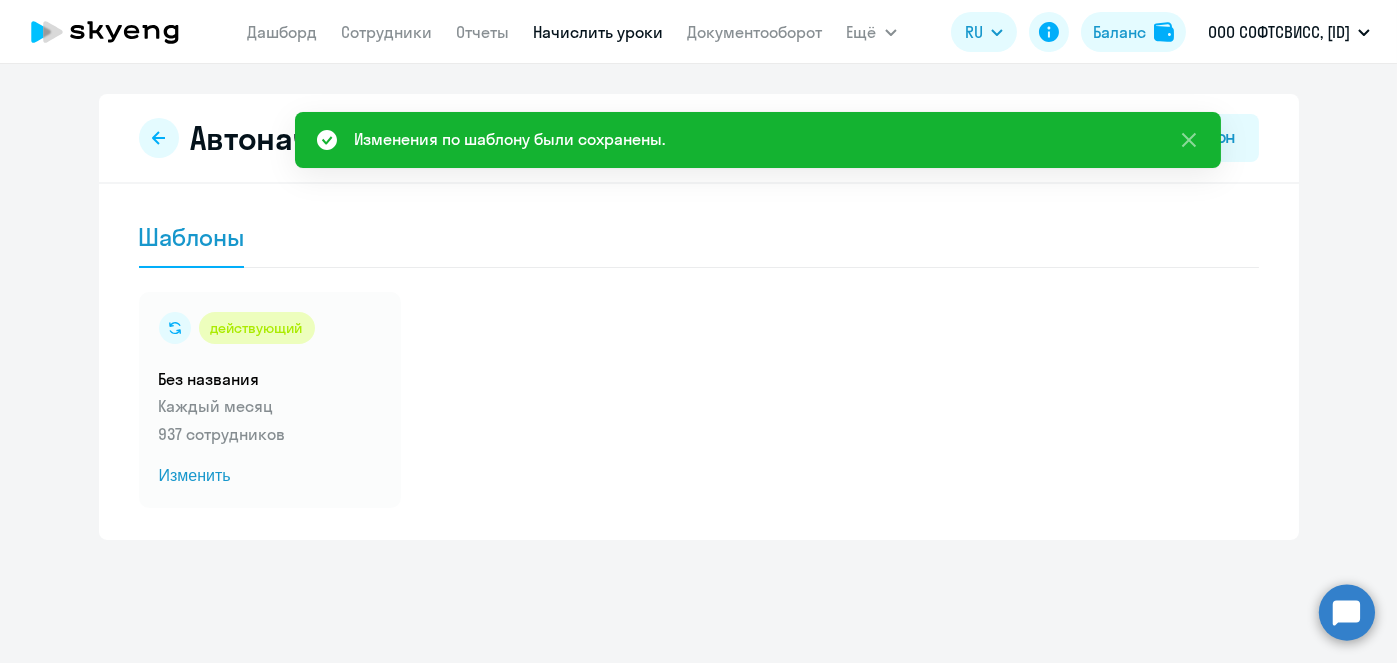 click on "Начислить уроки" at bounding box center (599, 32) 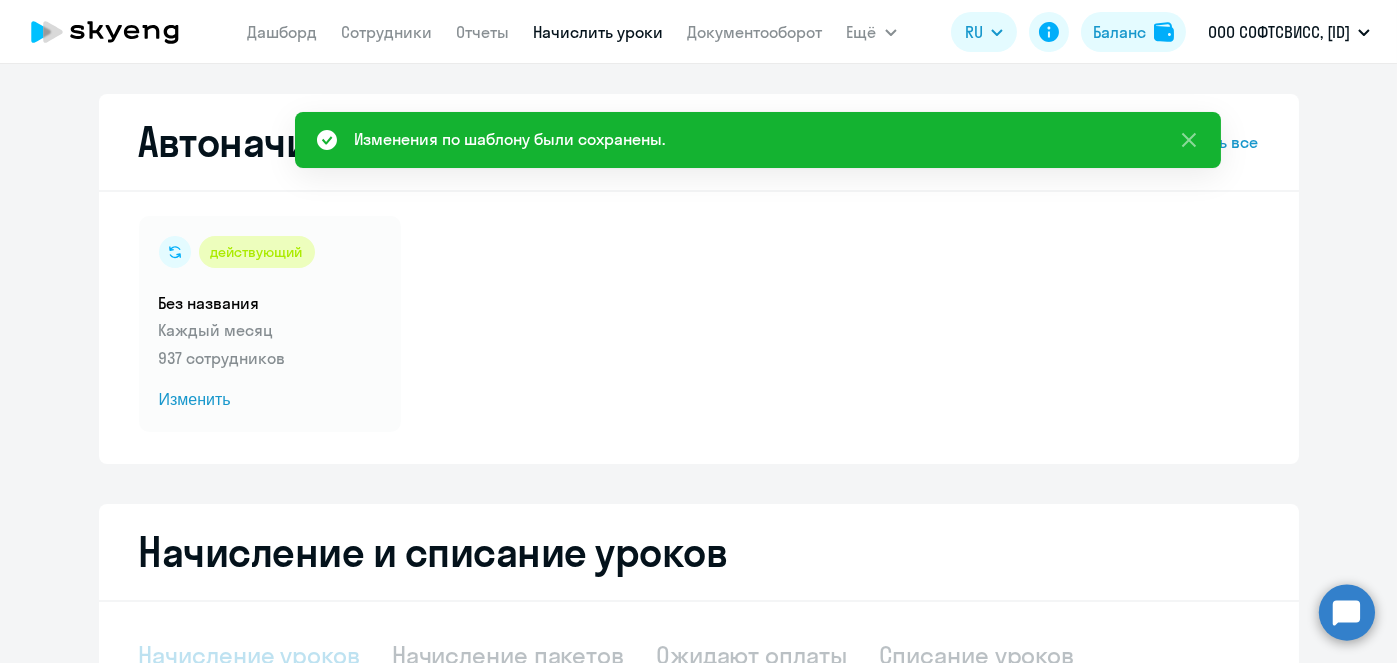 select on "10" 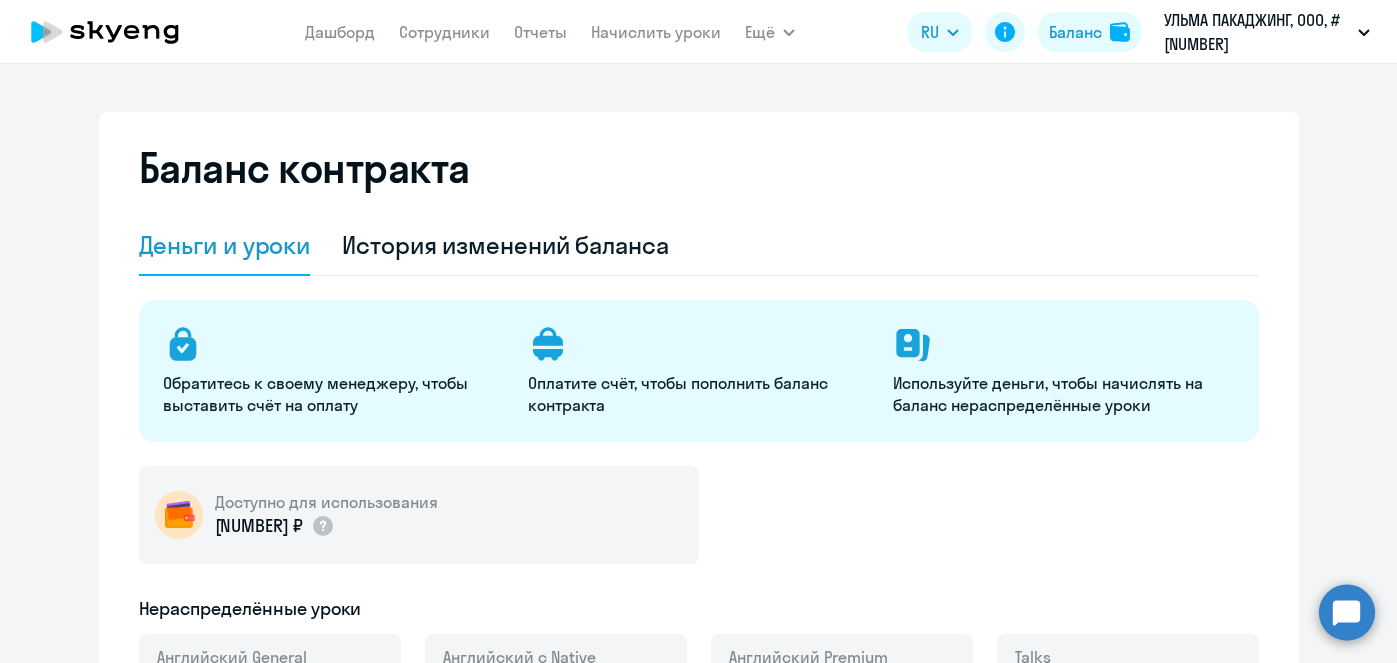 scroll, scrollTop: 0, scrollLeft: 0, axis: both 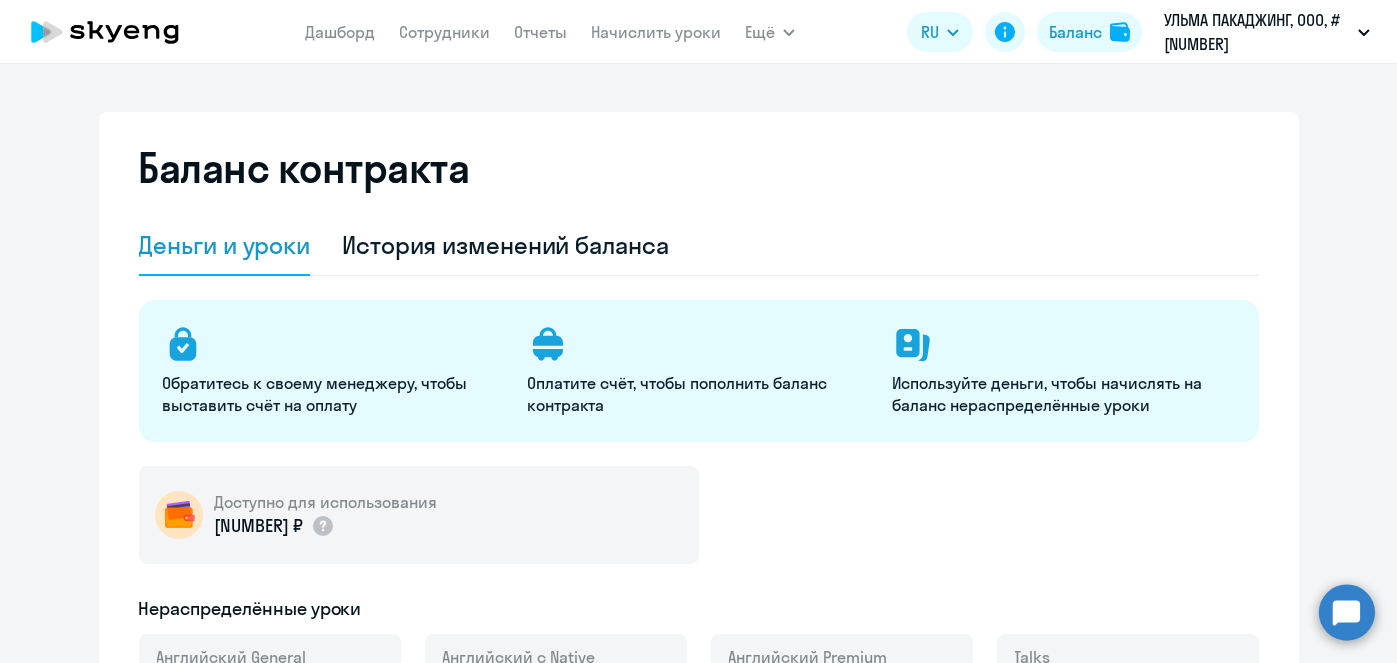 select on "english_adult_not_native_speaker" 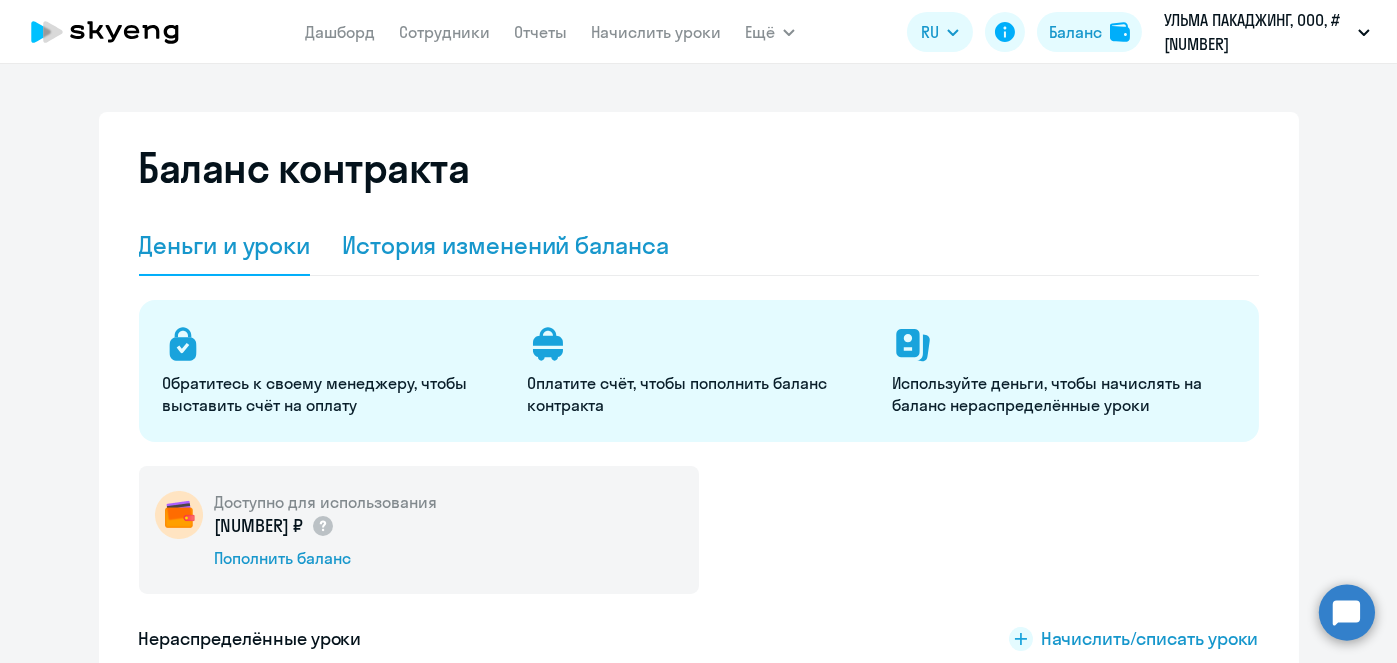 click on "История изменений баланса" 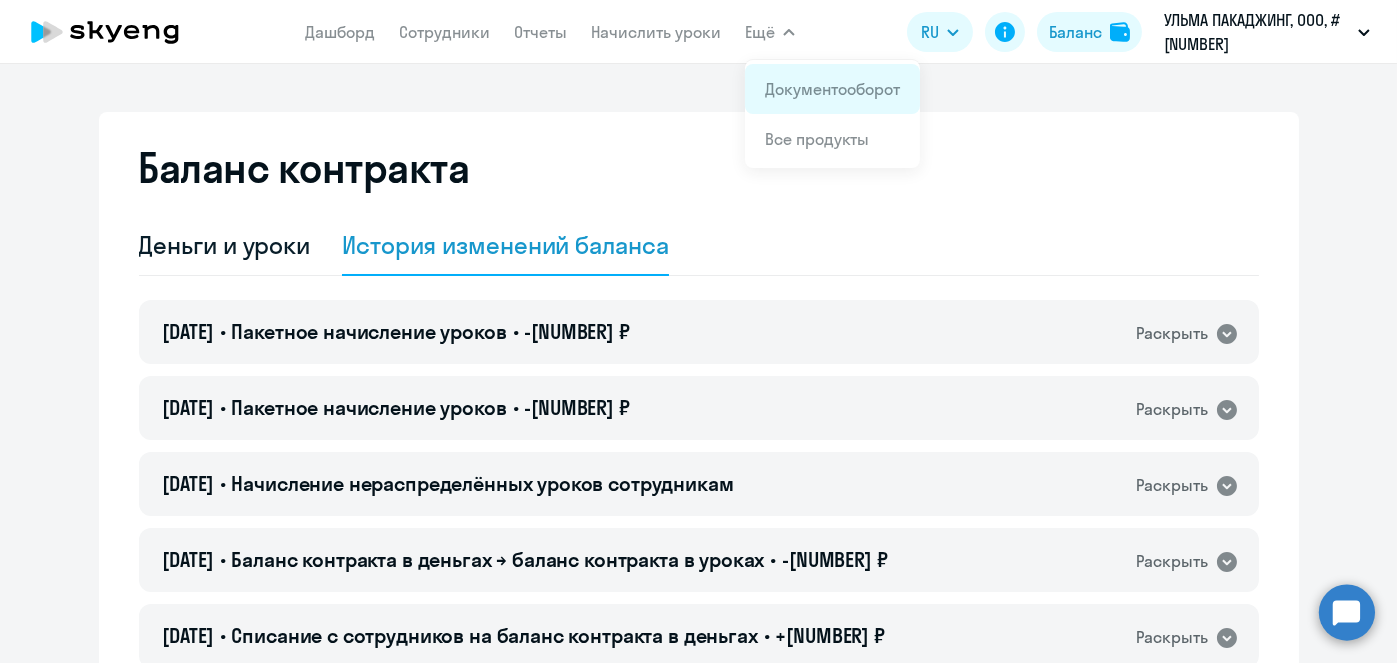 click on "Документооборот" at bounding box center [832, 89] 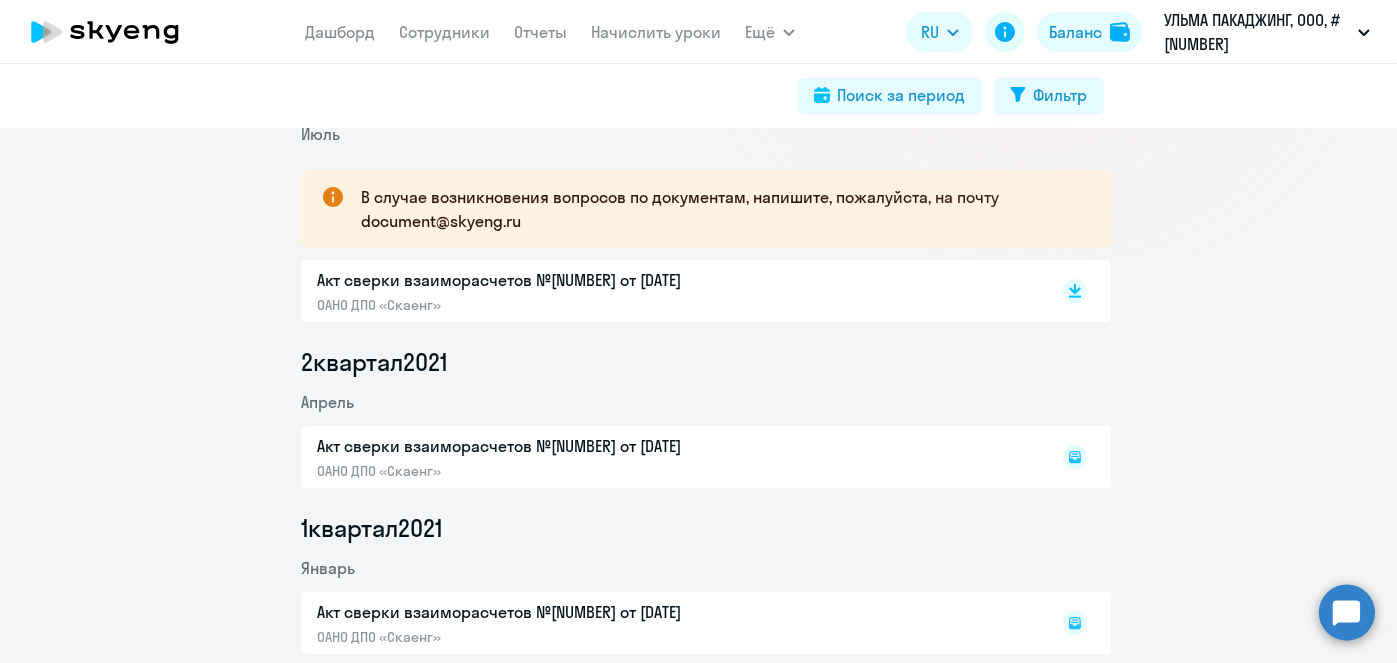 scroll, scrollTop: 416, scrollLeft: 0, axis: vertical 